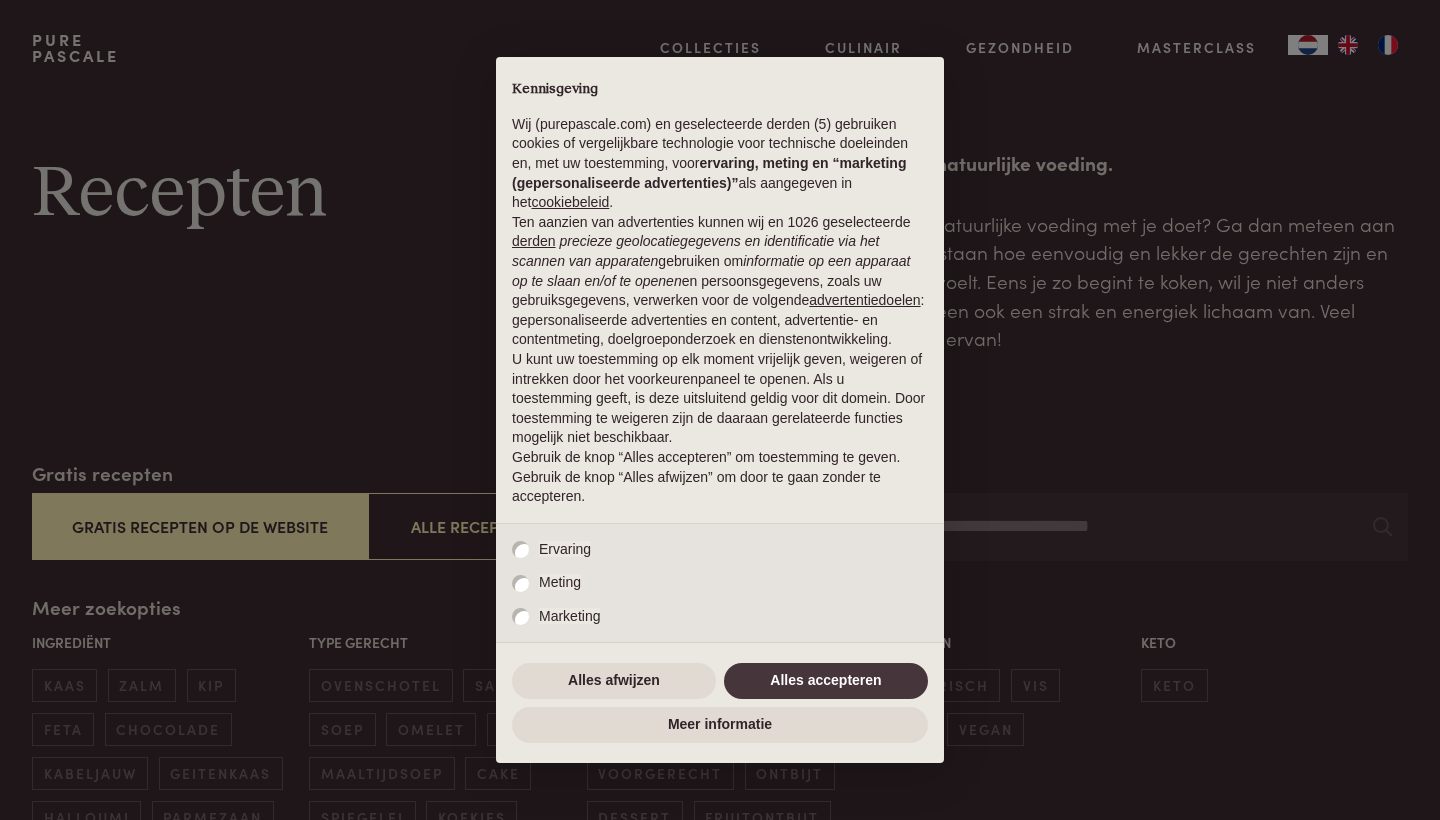 scroll, scrollTop: 0, scrollLeft: 0, axis: both 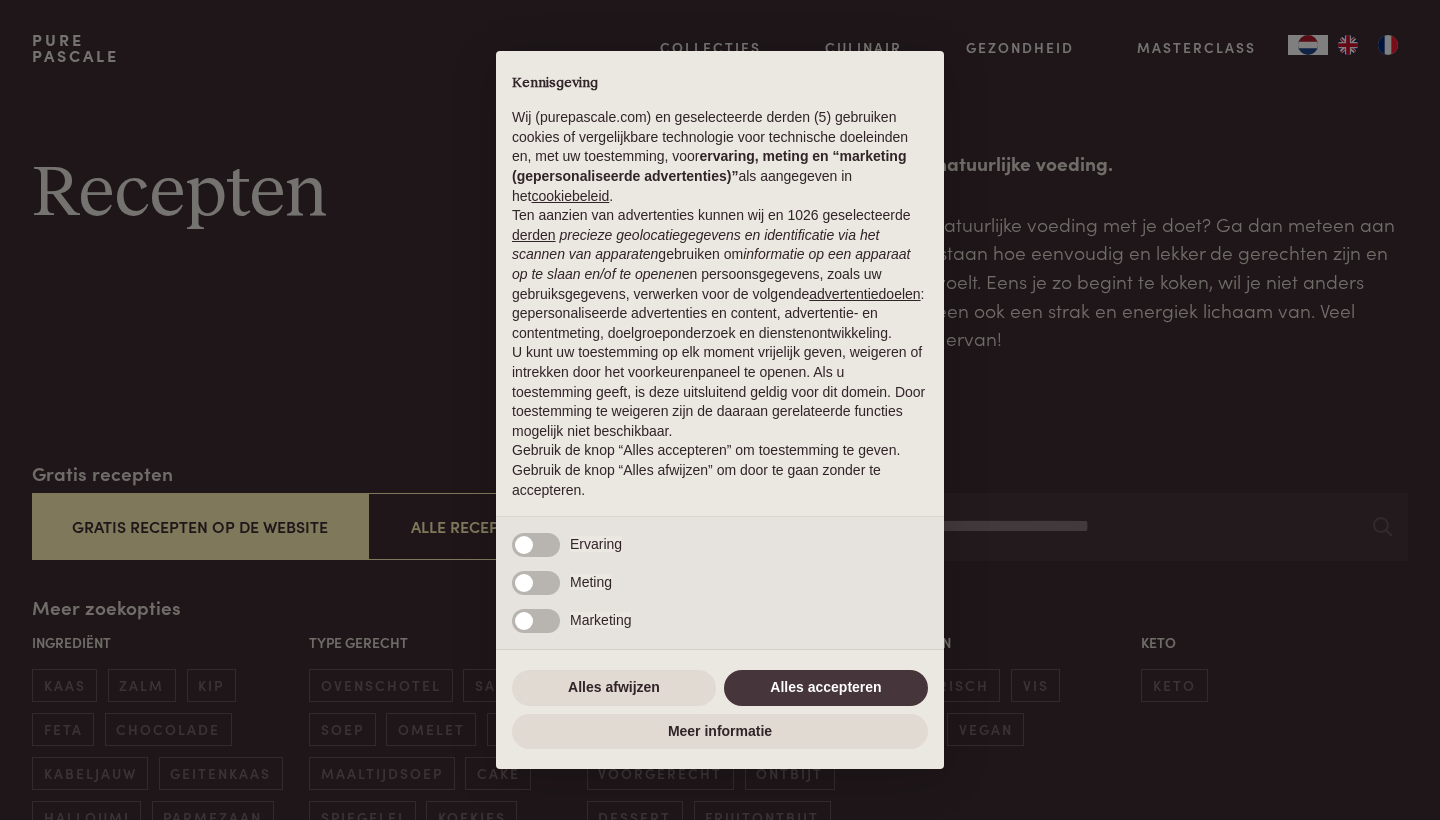 click on "×
Kennisgeving Wij  (purepascale.com)   en geselecteerde derden  (5)   gebruiken cookies of vergelijkbare technologie voor technische doeleinden en, met uw toestemming, voor  ervaring, meting en “marketing (gepersonaliseerde advertenties)”  als aangegeven in het  cookiebeleid .  Ten aanzien van advertenties kunnen wij en 1026  geselecteerde  derden   precieze geolocatiegegevens en identificatie via het scannen van apparaten  gebruiken om  informatie op een apparaat op te slaan en/of te openen  en persoonsgegevens, zoals uw gebruiksgegevens, verwerken voor de volgende  advertentiedoelen : gepersonaliseerde advertenties en content, advertentie- en contentmeting, doelgroeponderzoek en dienstenontwikkeling. U kunt uw toestemming op elk moment vrijelijk geven, weigeren of intrekken door het voorkeurenpaneel te openen. Als u toestemming geeft, is deze uitsluitend geldig voor dit domein. Door toestemming te weigeren zijn de daaraan gerelateerde functies mogelijk niet beschikbaar. Noodzakelijke" at bounding box center [720, 410] 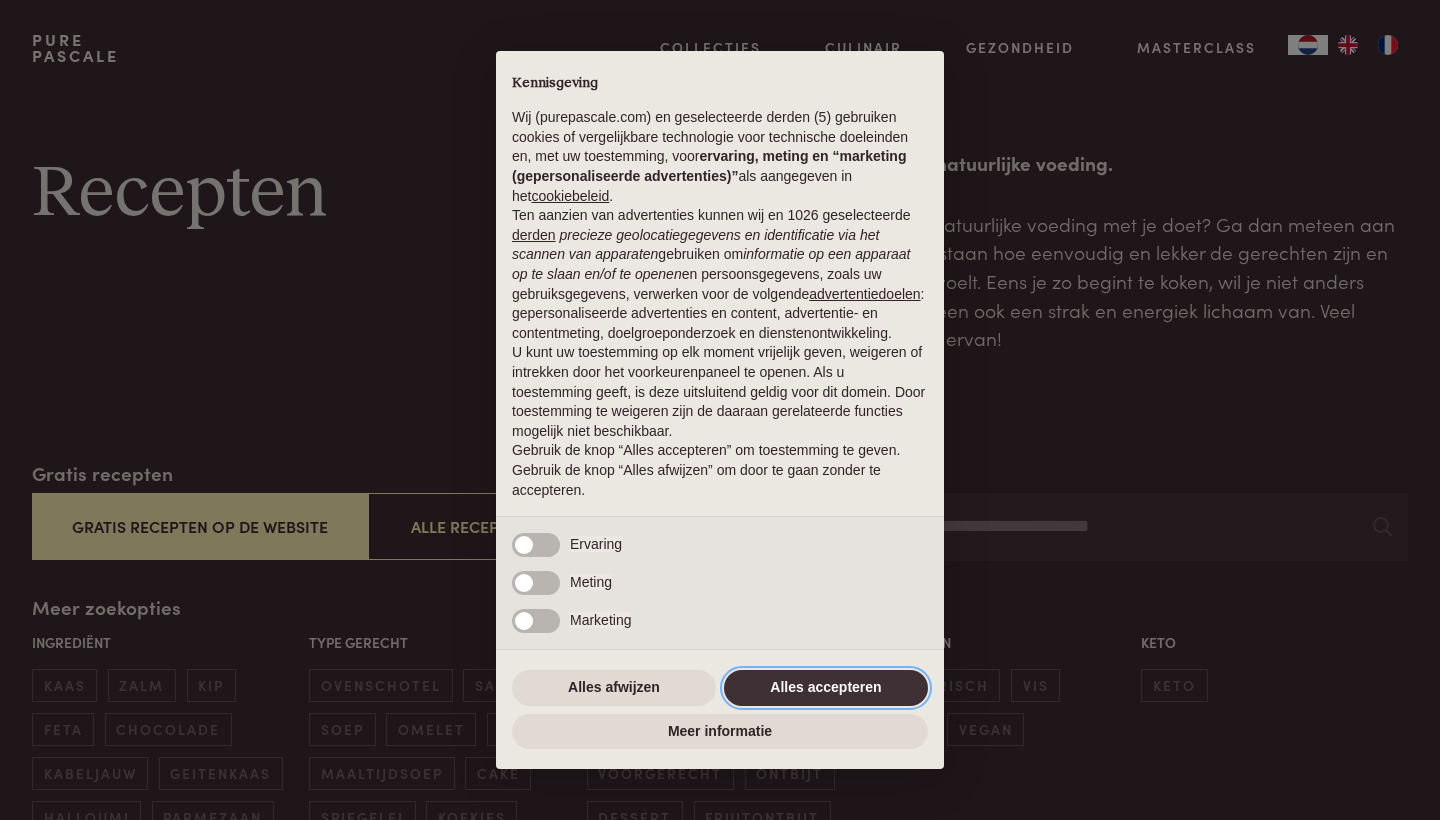 click on "Alles accepteren" at bounding box center (826, 688) 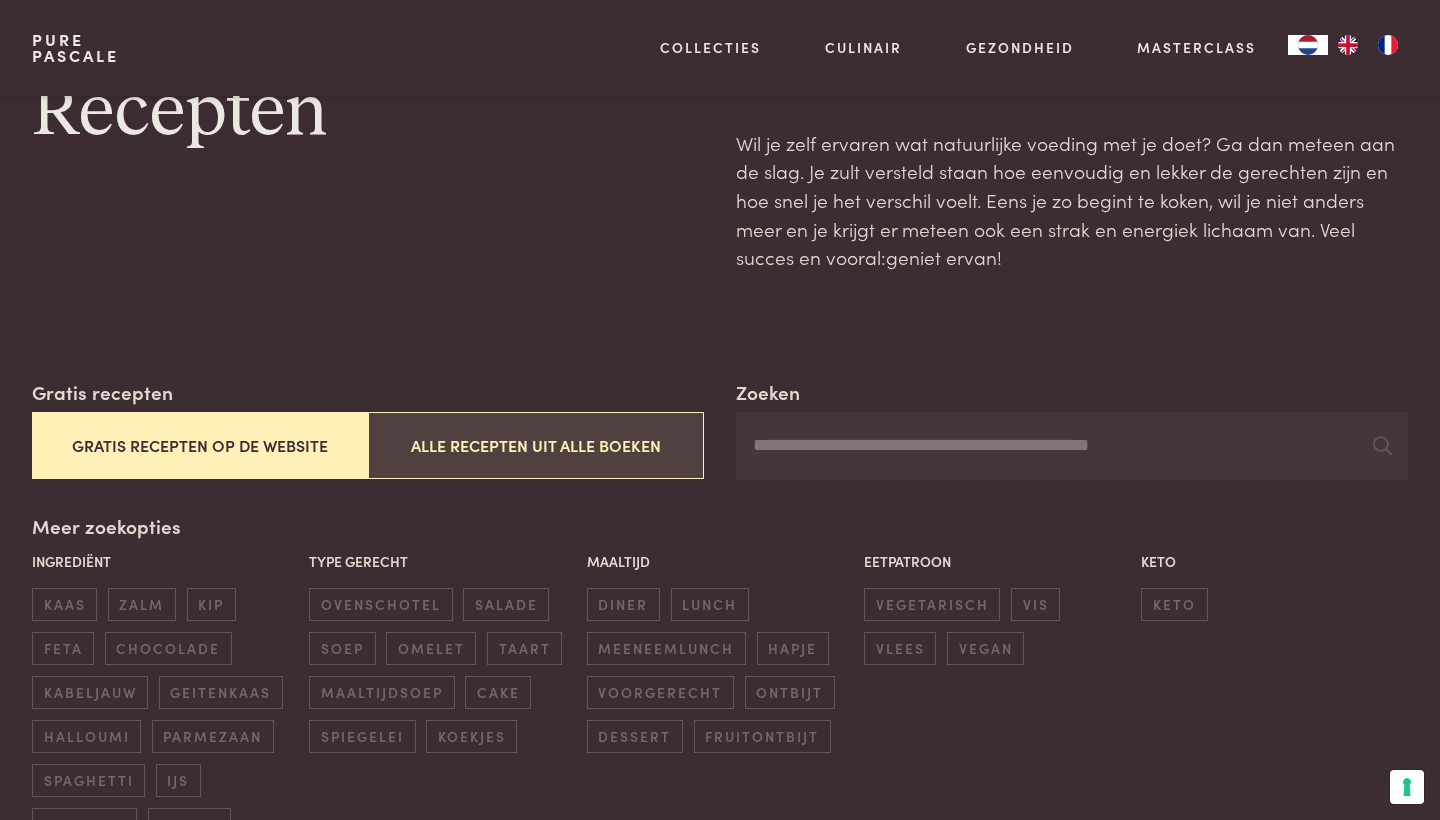 scroll, scrollTop: 83, scrollLeft: 0, axis: vertical 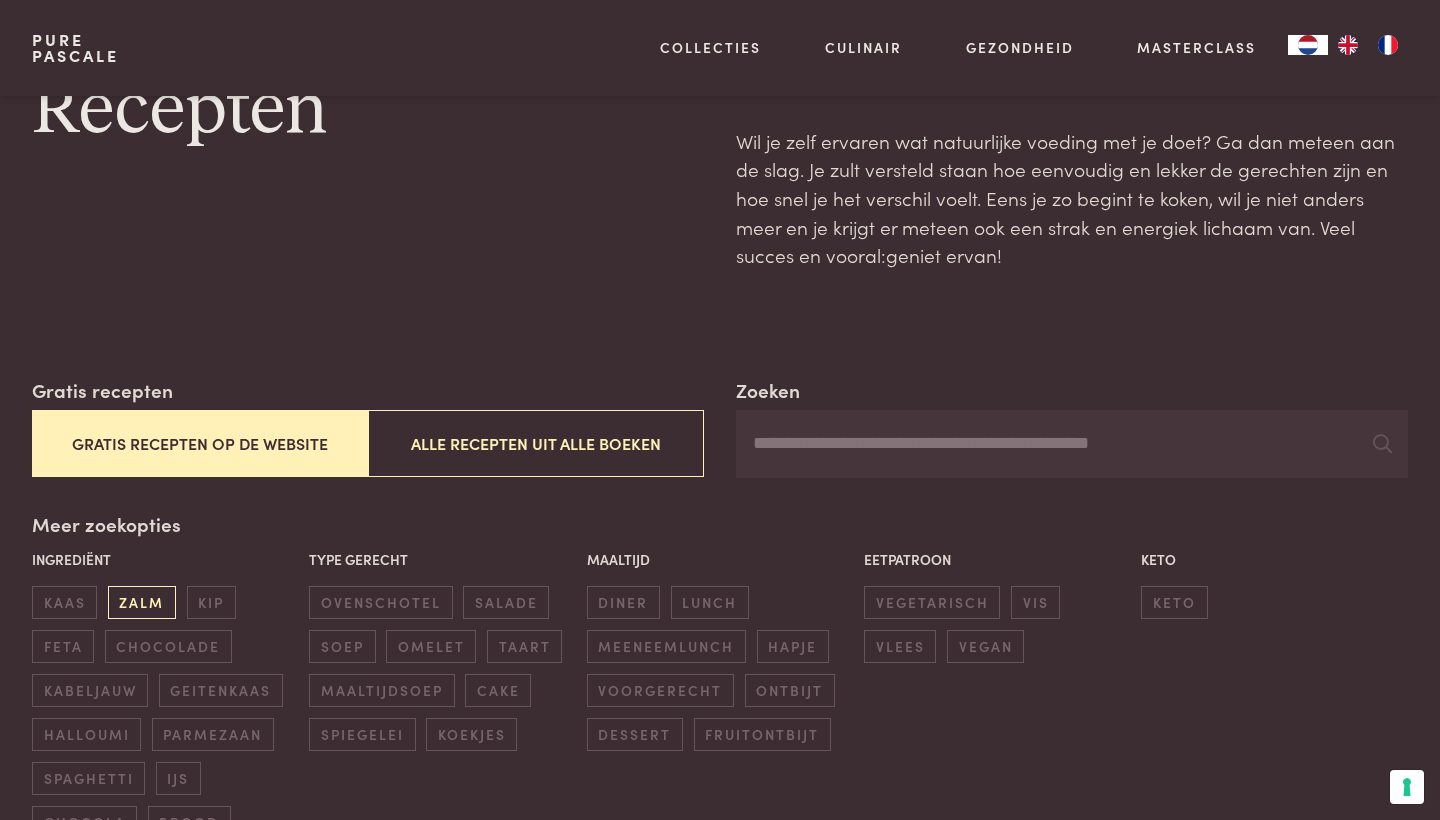 click on "zalm" at bounding box center [142, 602] 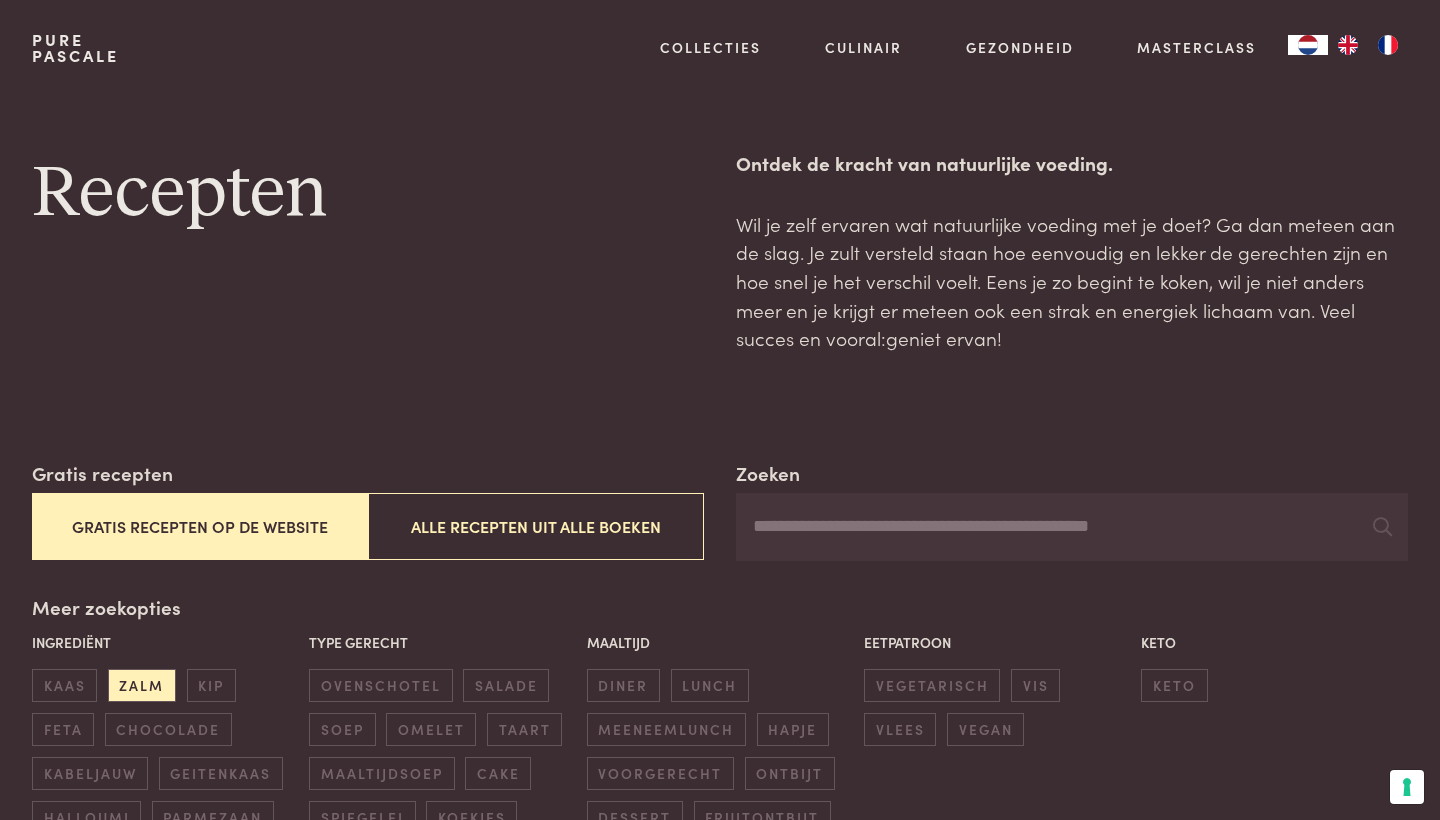 scroll, scrollTop: 0, scrollLeft: 0, axis: both 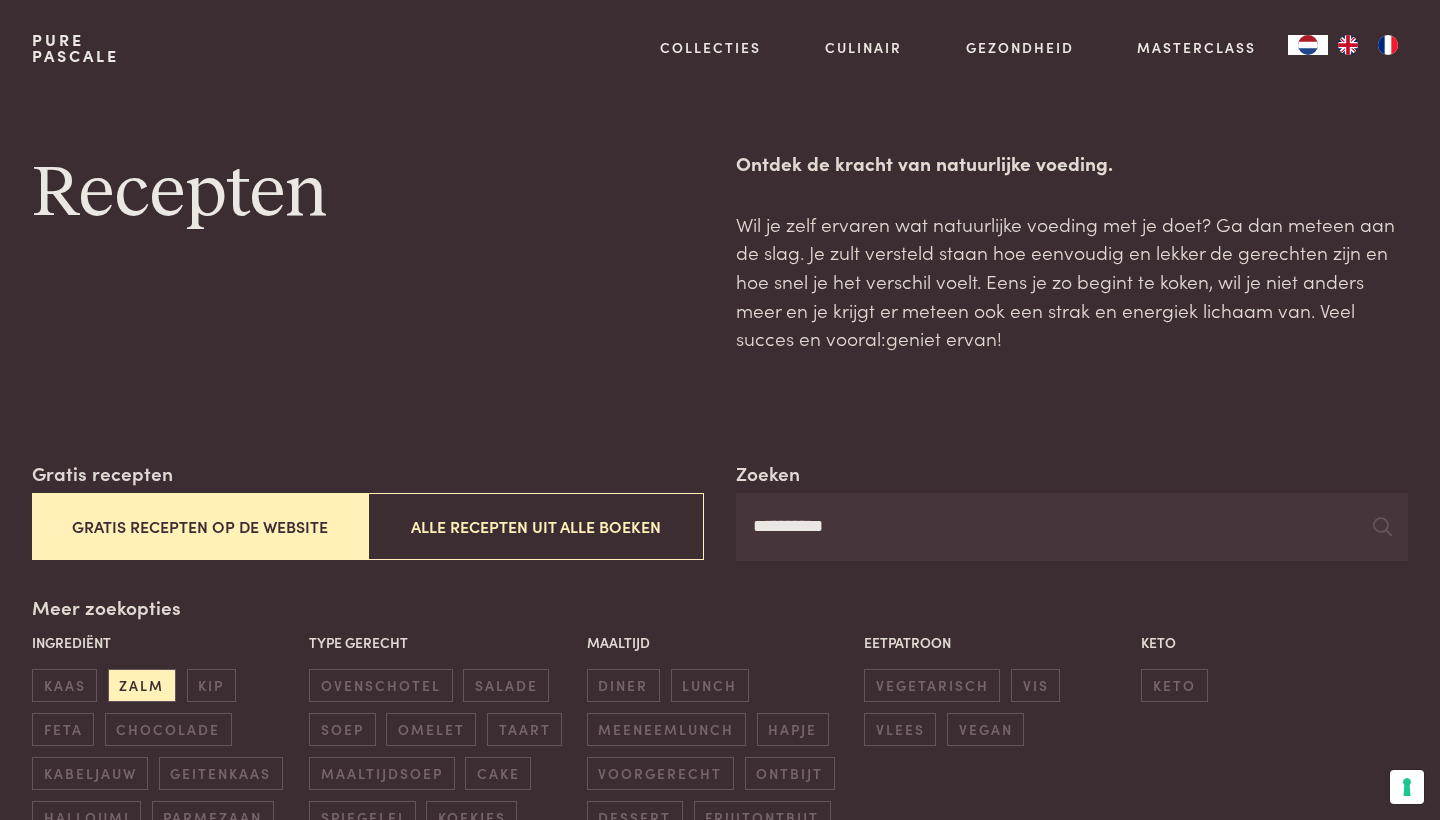 type on "**********" 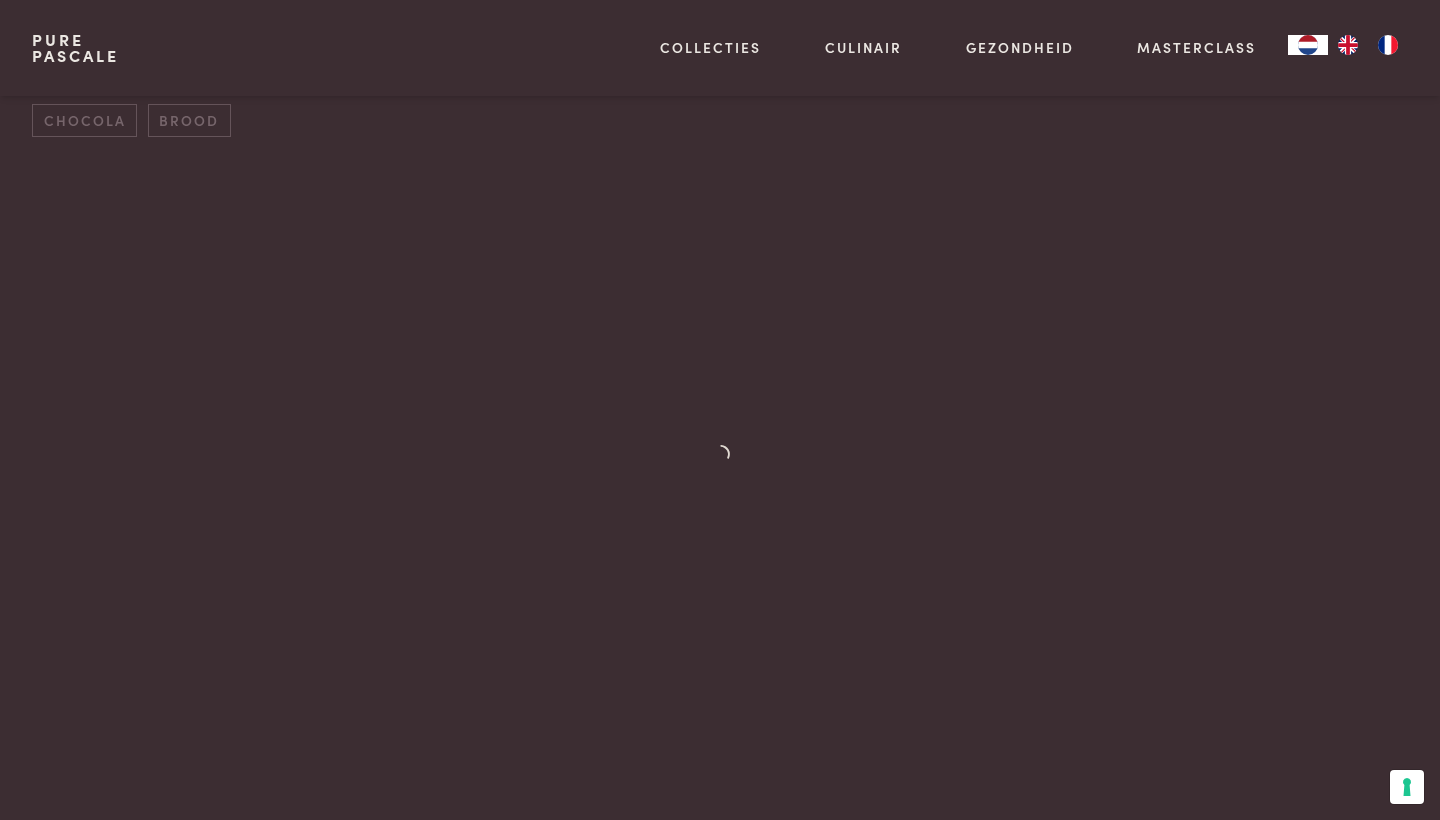 scroll, scrollTop: 827, scrollLeft: 0, axis: vertical 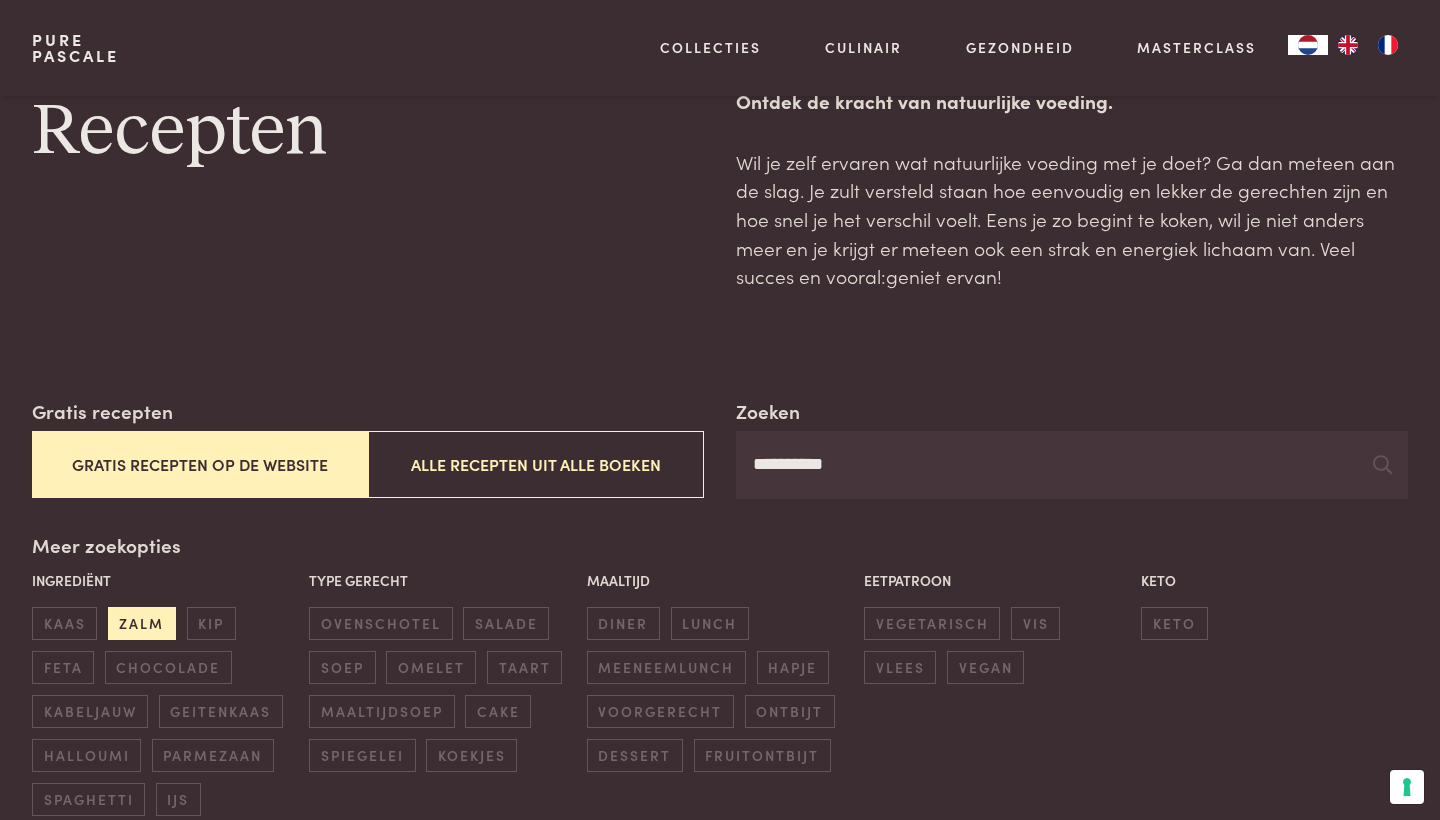 click on "zalm" at bounding box center [142, 623] 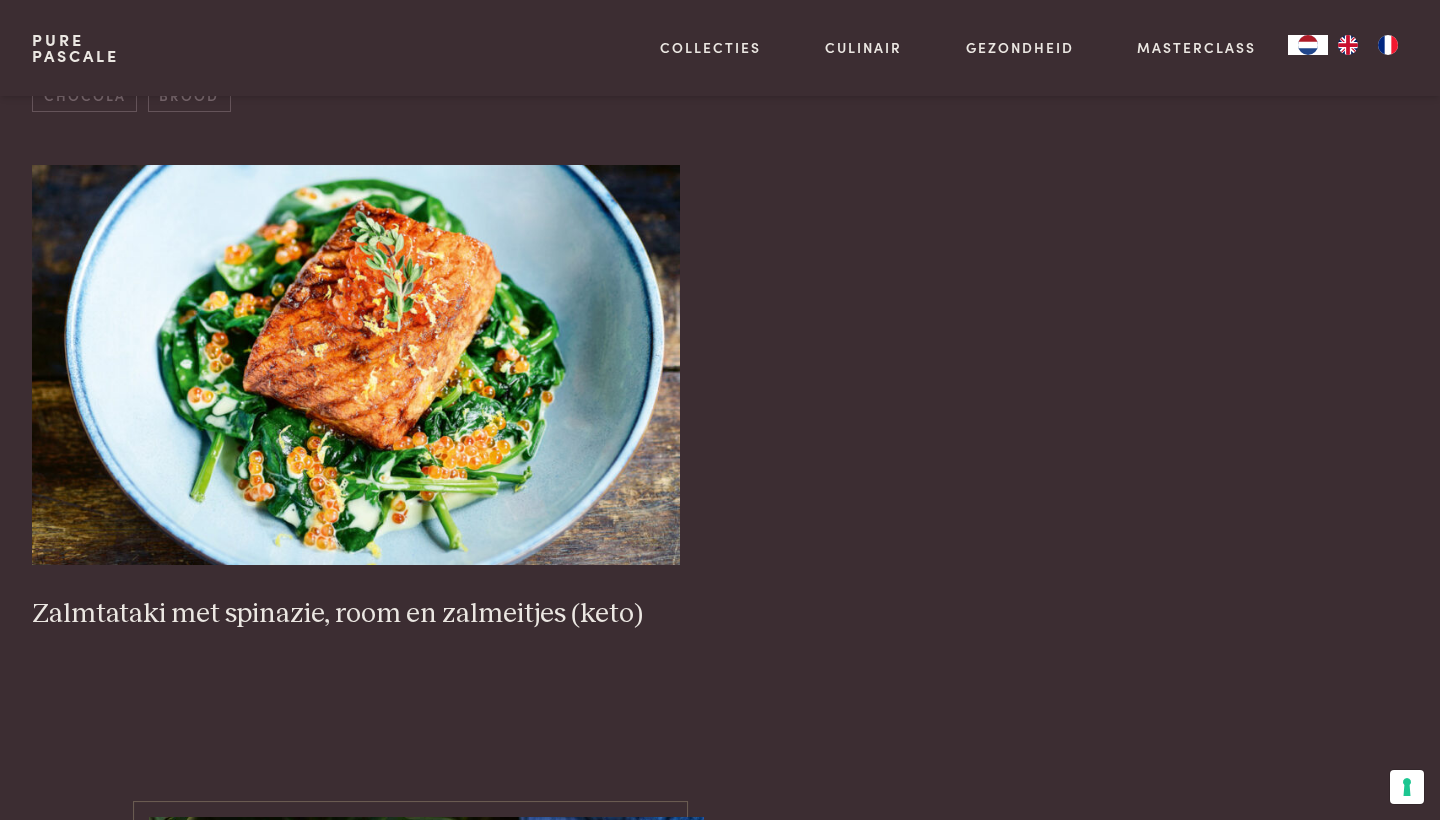 scroll, scrollTop: 810, scrollLeft: 0, axis: vertical 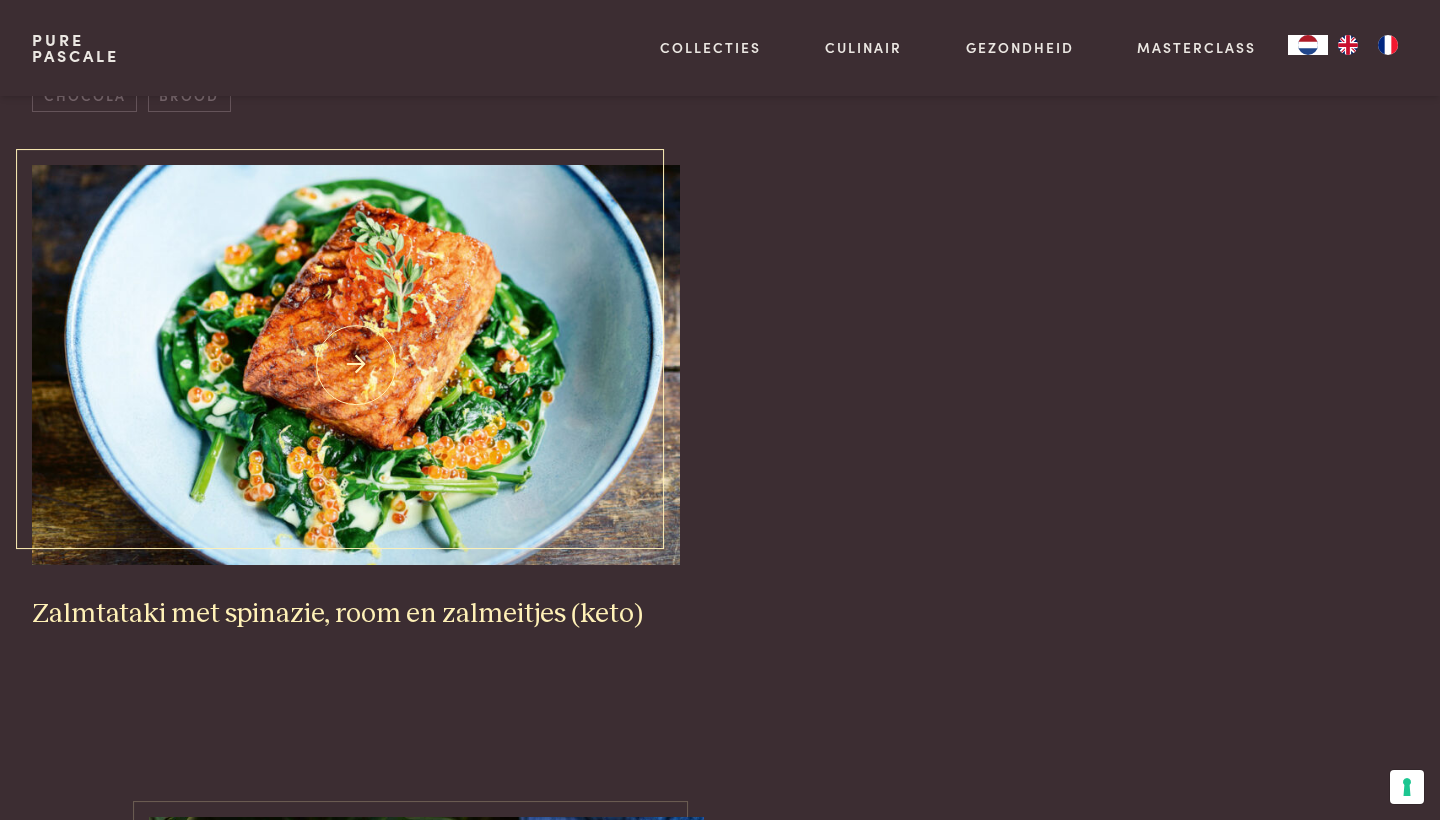 click on "Zalmtataki met spinazie, room en zalmeitjes (keto)" at bounding box center [356, 614] 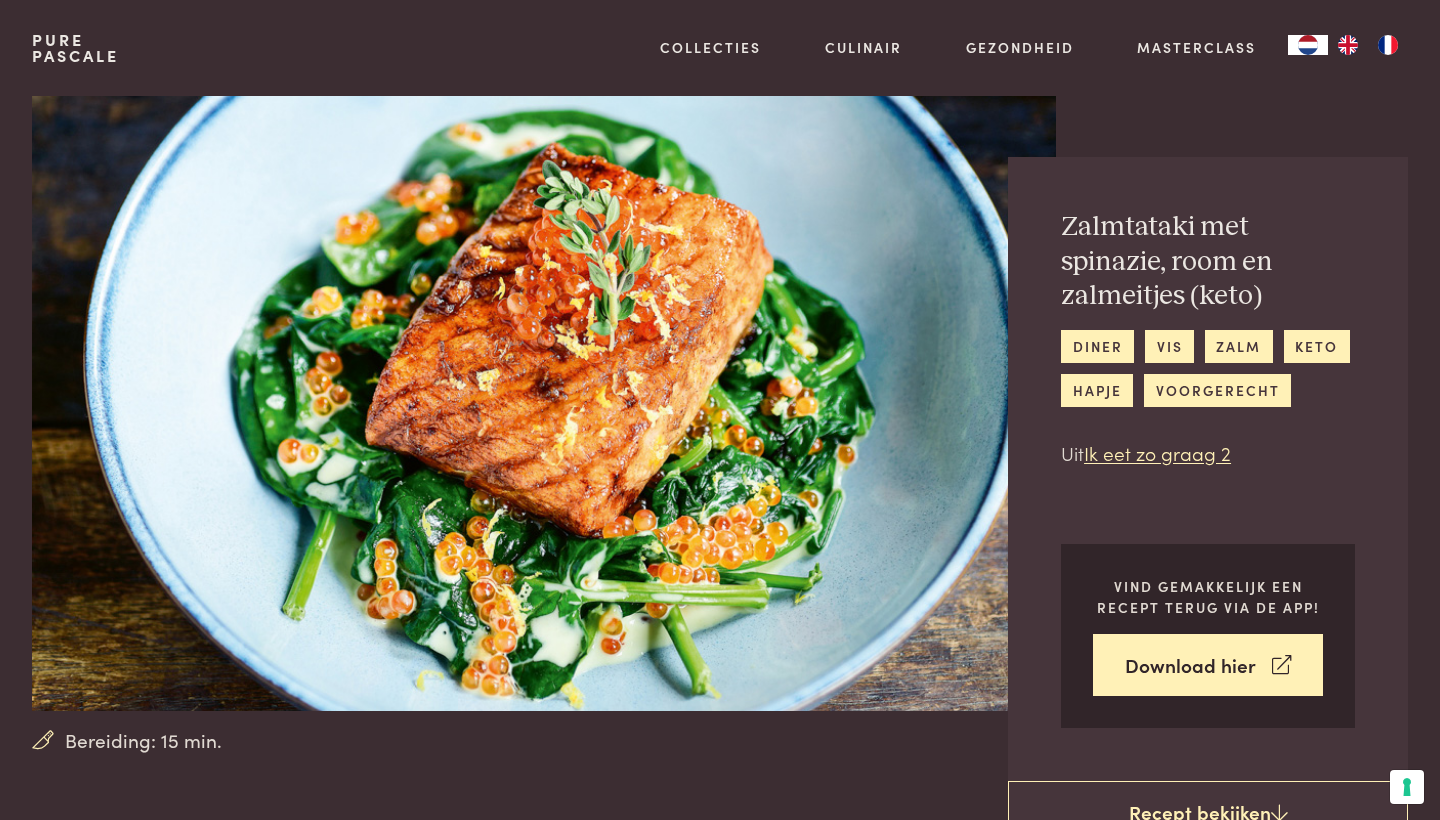scroll, scrollTop: 0, scrollLeft: 0, axis: both 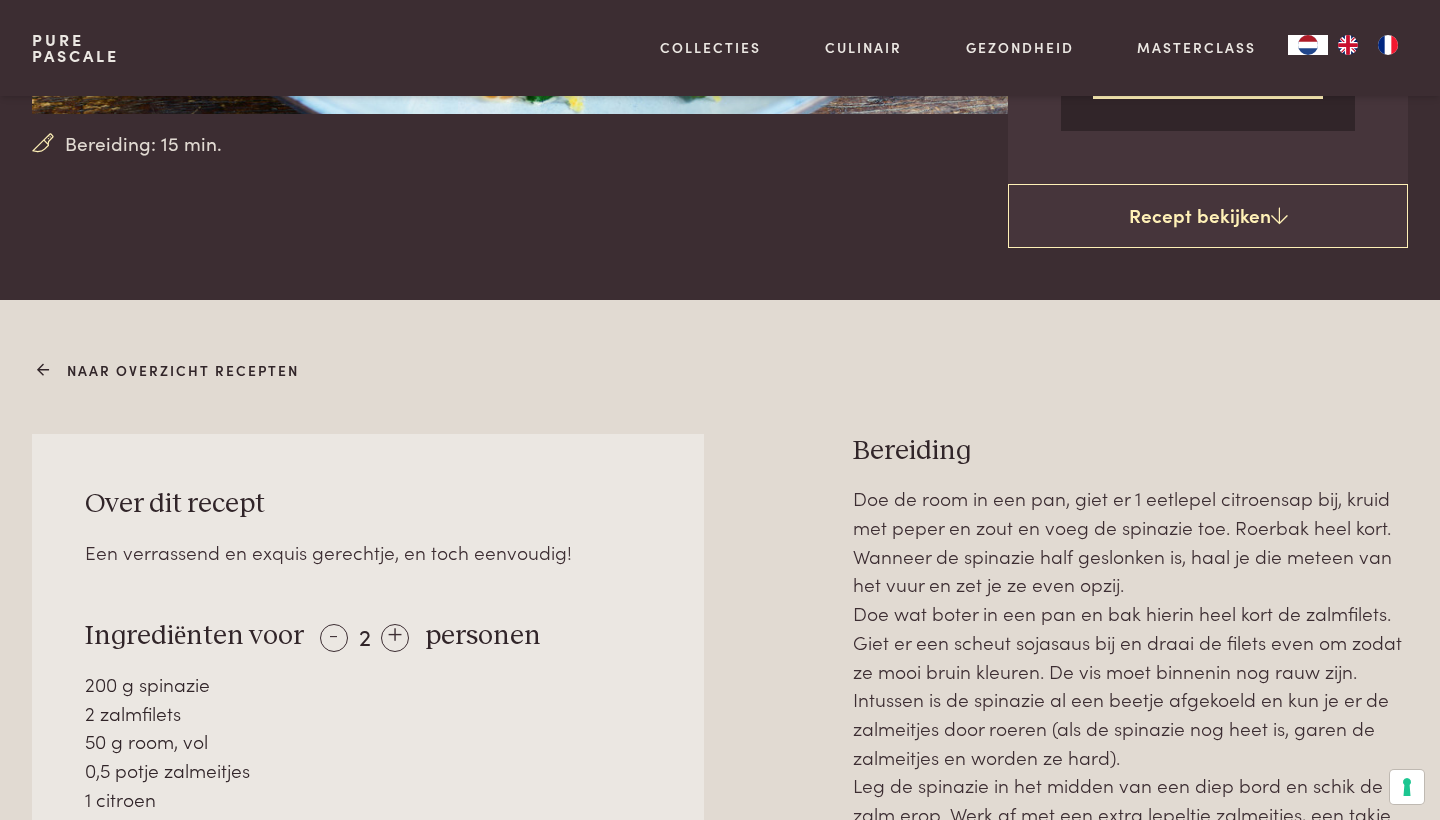 click on "Naar overzicht recepten" at bounding box center (171, 370) 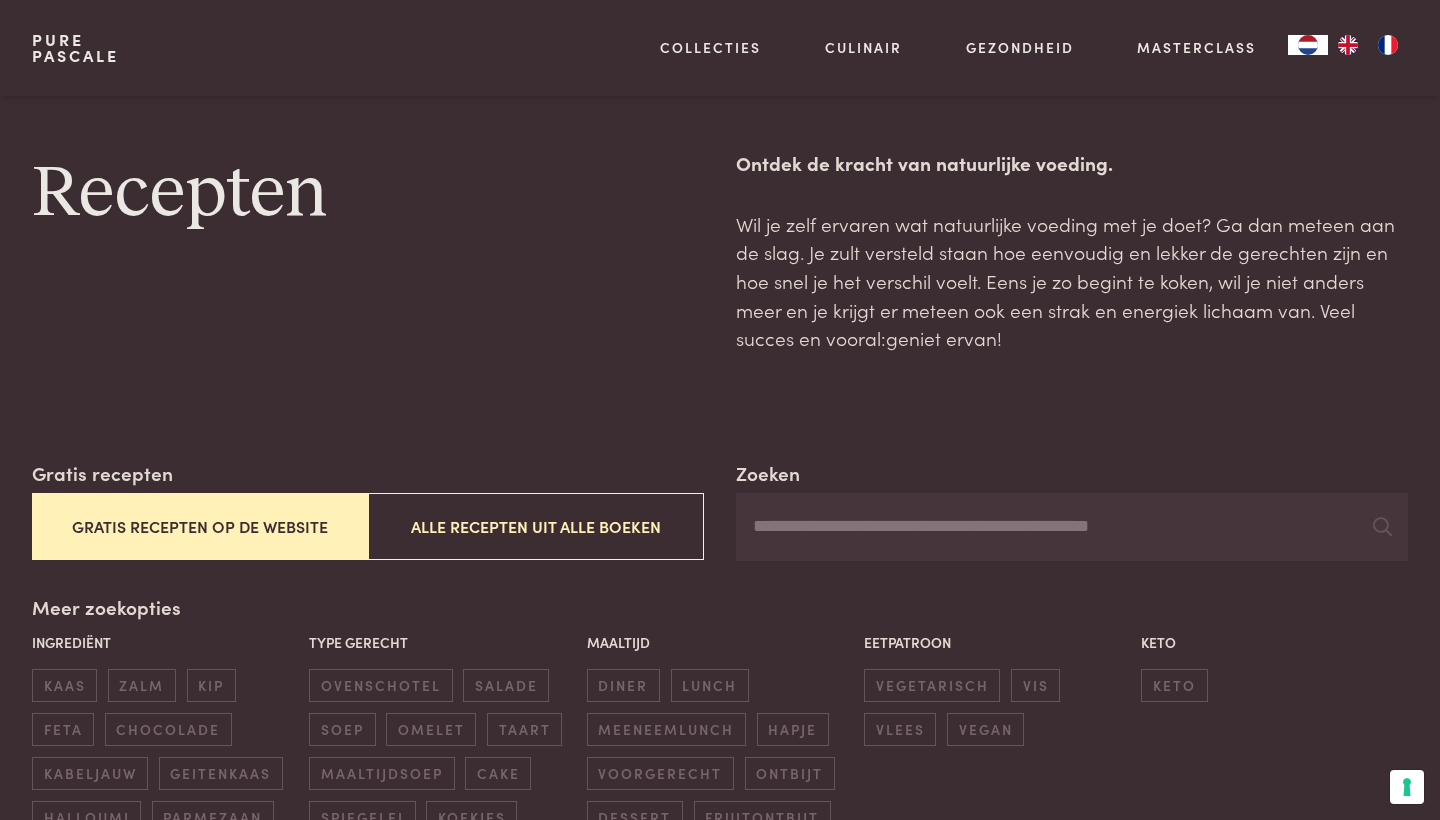 scroll, scrollTop: 92, scrollLeft: 0, axis: vertical 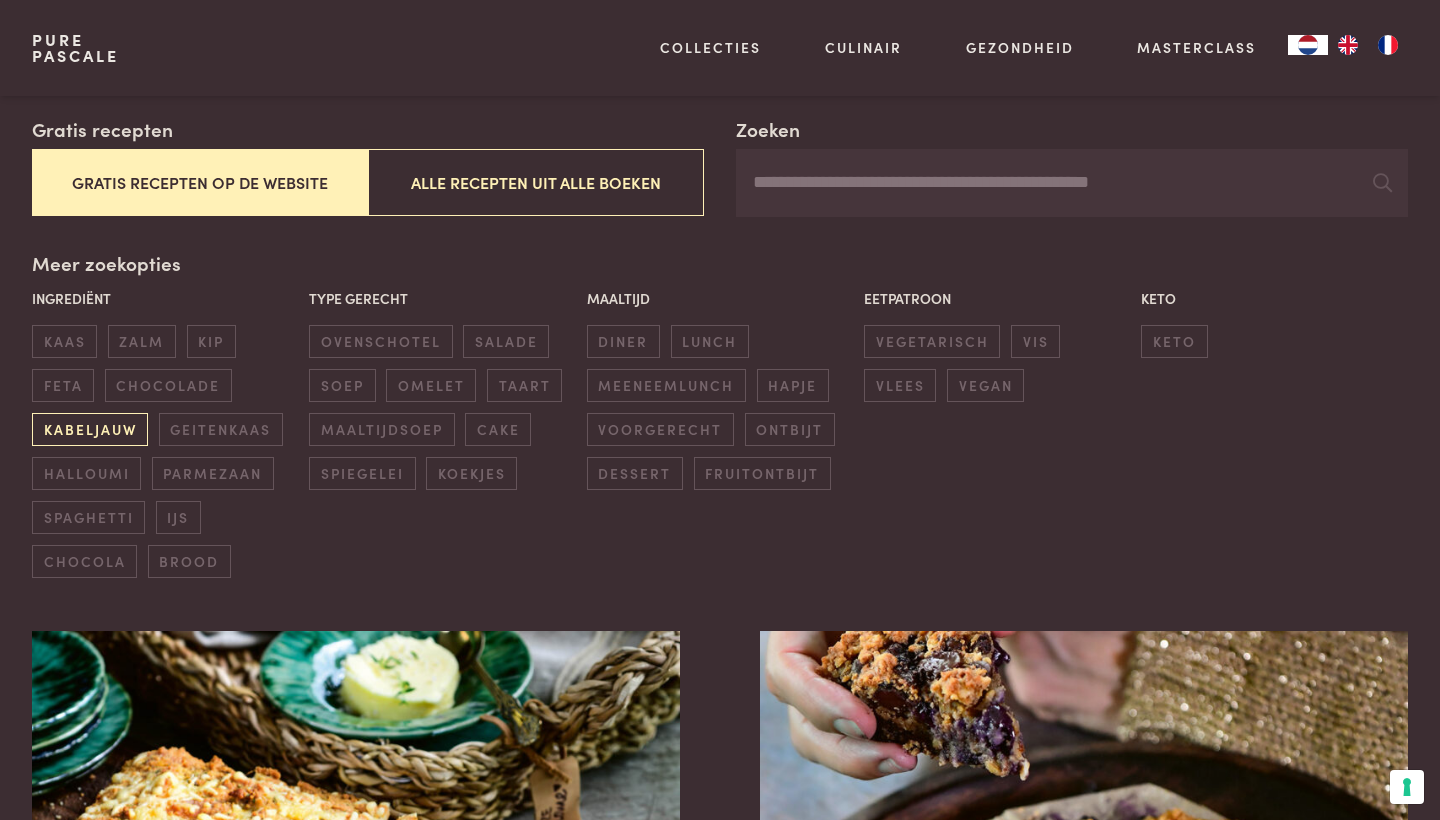 click on "kabeljauw" at bounding box center [90, 429] 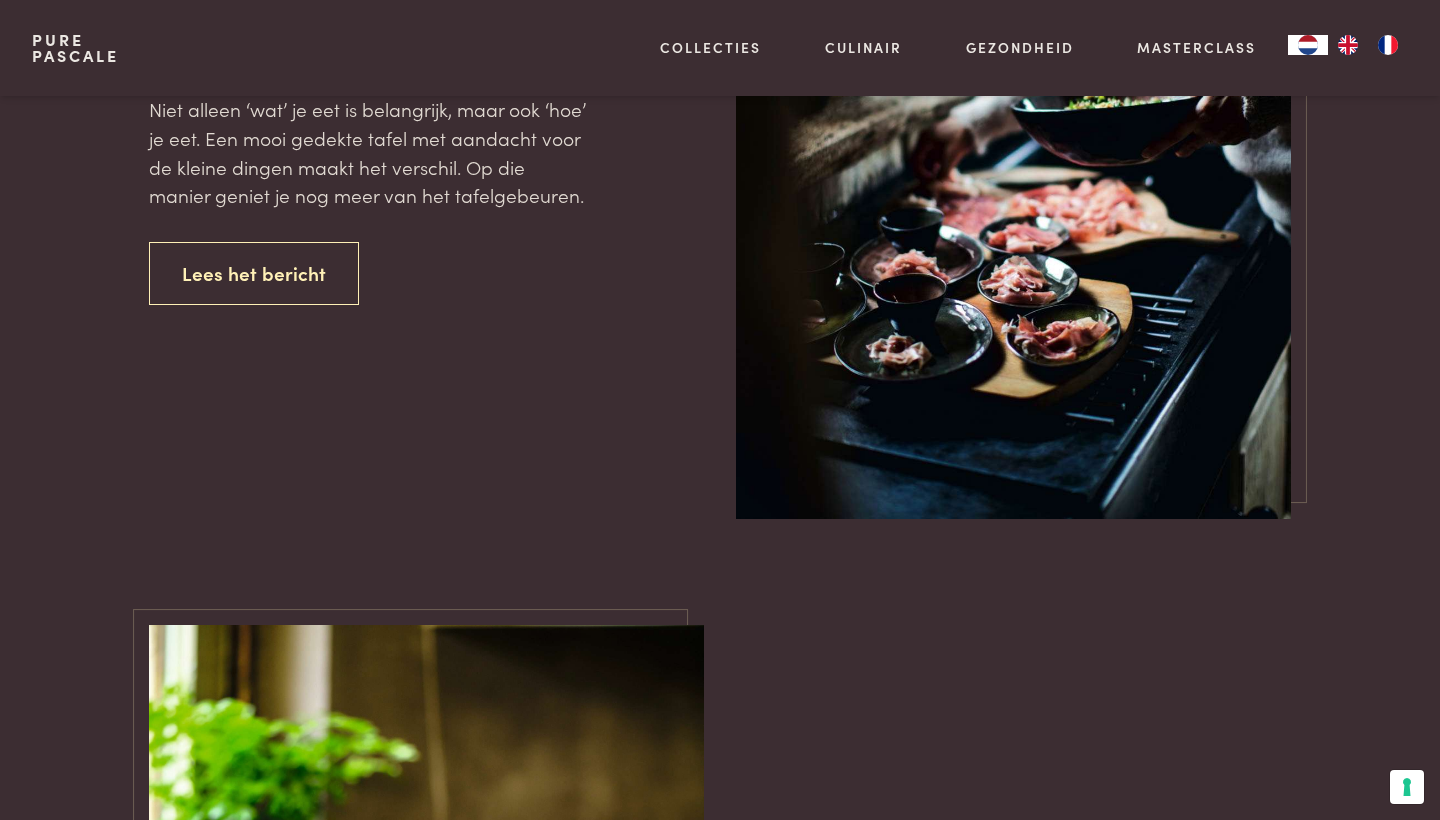 scroll, scrollTop: 4502, scrollLeft: 0, axis: vertical 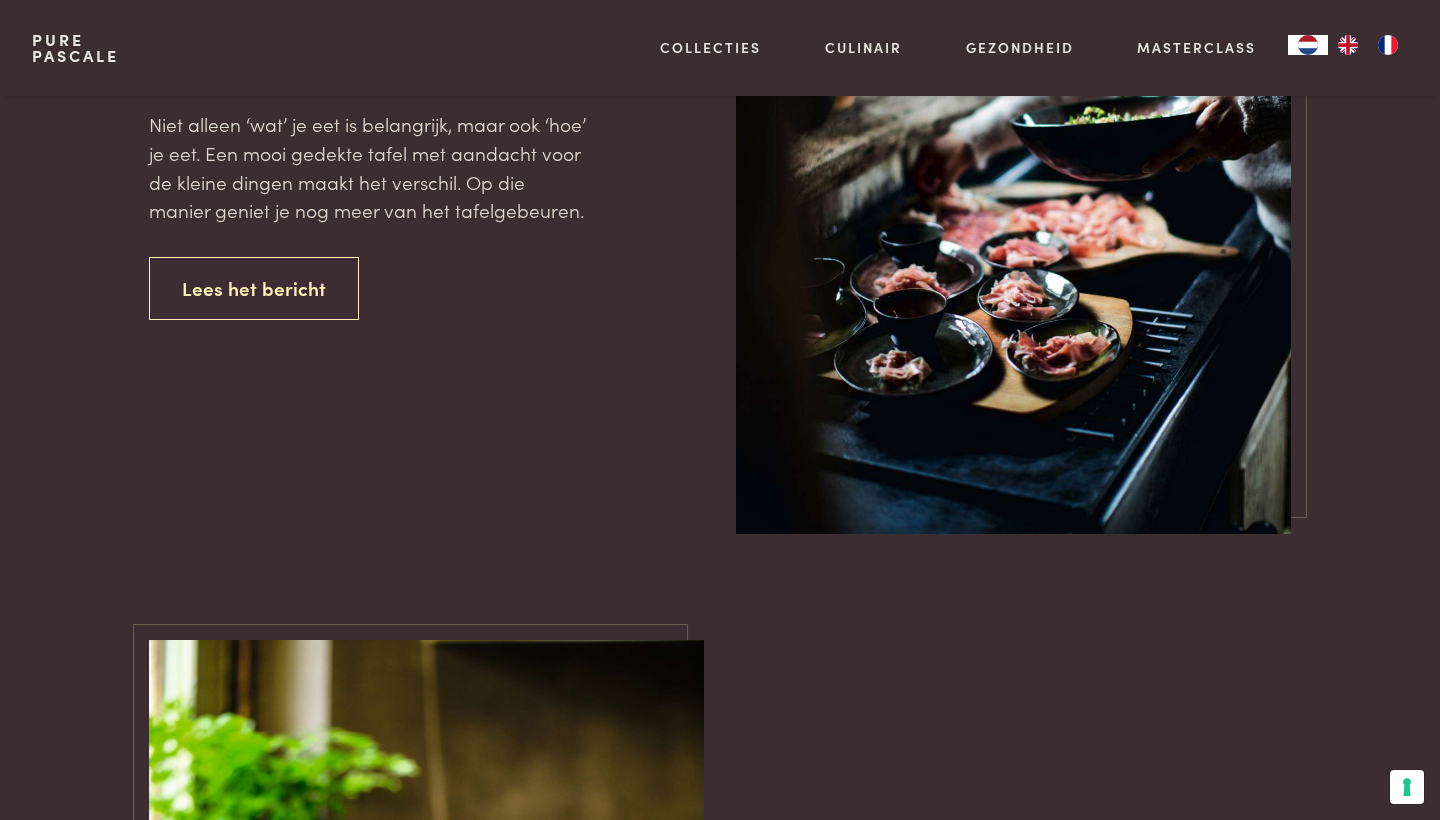 click on "De meest gehoorde misverstanden over mijn kookstijl   Niet alleen ‘wat’ je eet is belangrijk, maar ook ‘hoe’ je eet. Een mooi gedekte tafel met aandacht voor de kleine dingen maakt het verschil. Op die manier geniet je nog meer van het tafelgebeuren.
Lees het bericht" at bounding box center [368, 119] 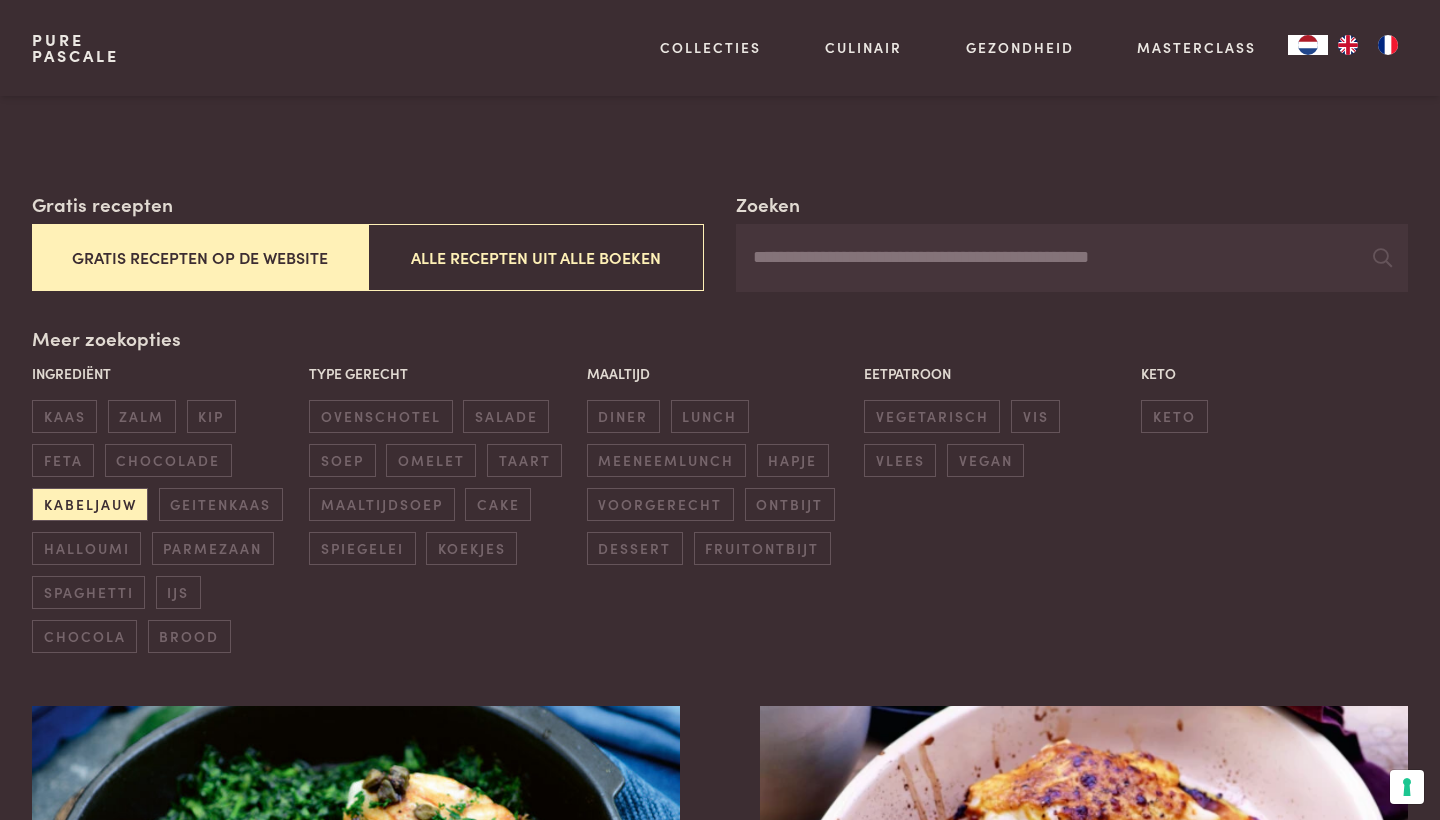 scroll, scrollTop: 237, scrollLeft: 0, axis: vertical 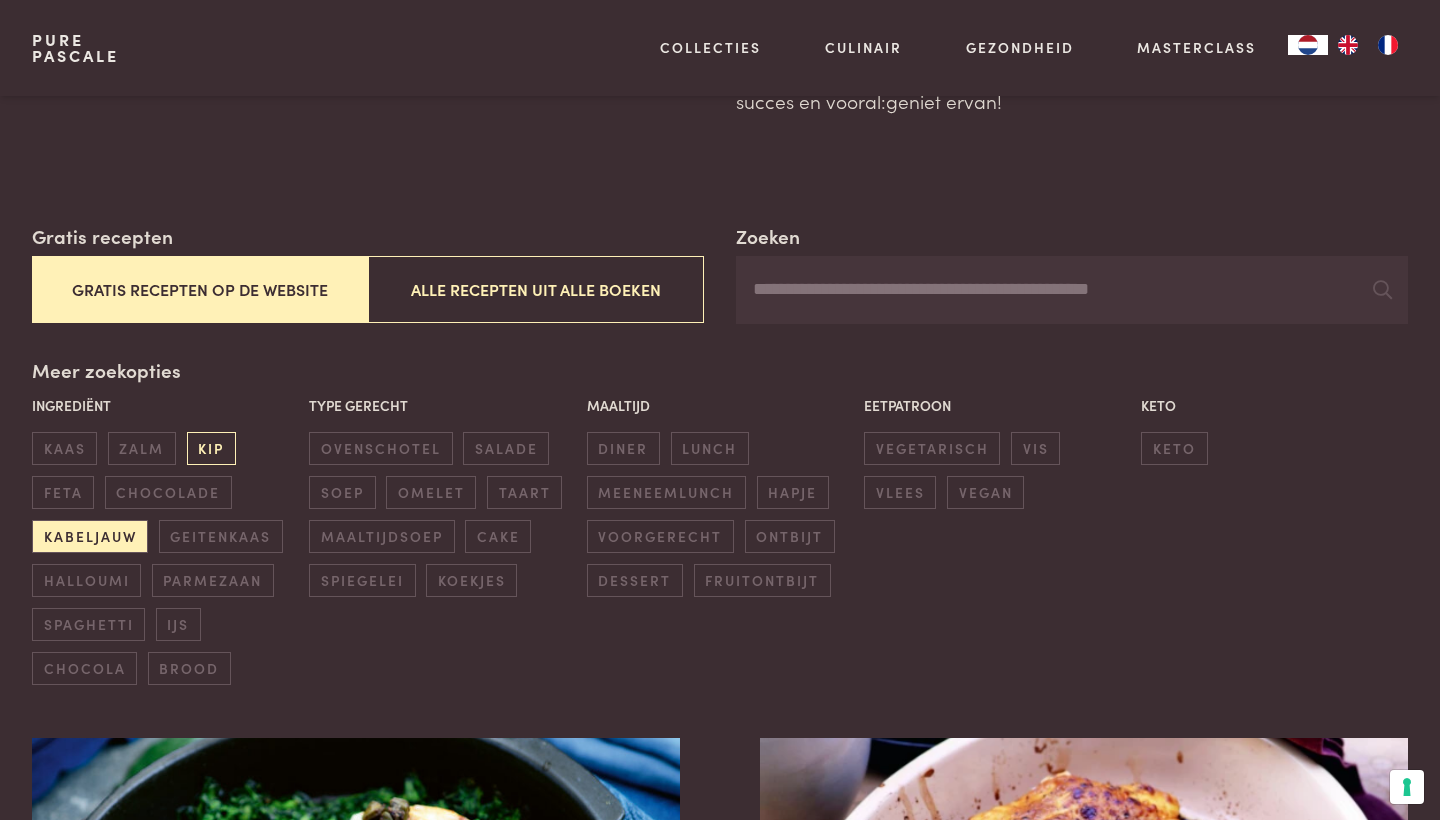 click on "kip" at bounding box center [211, 448] 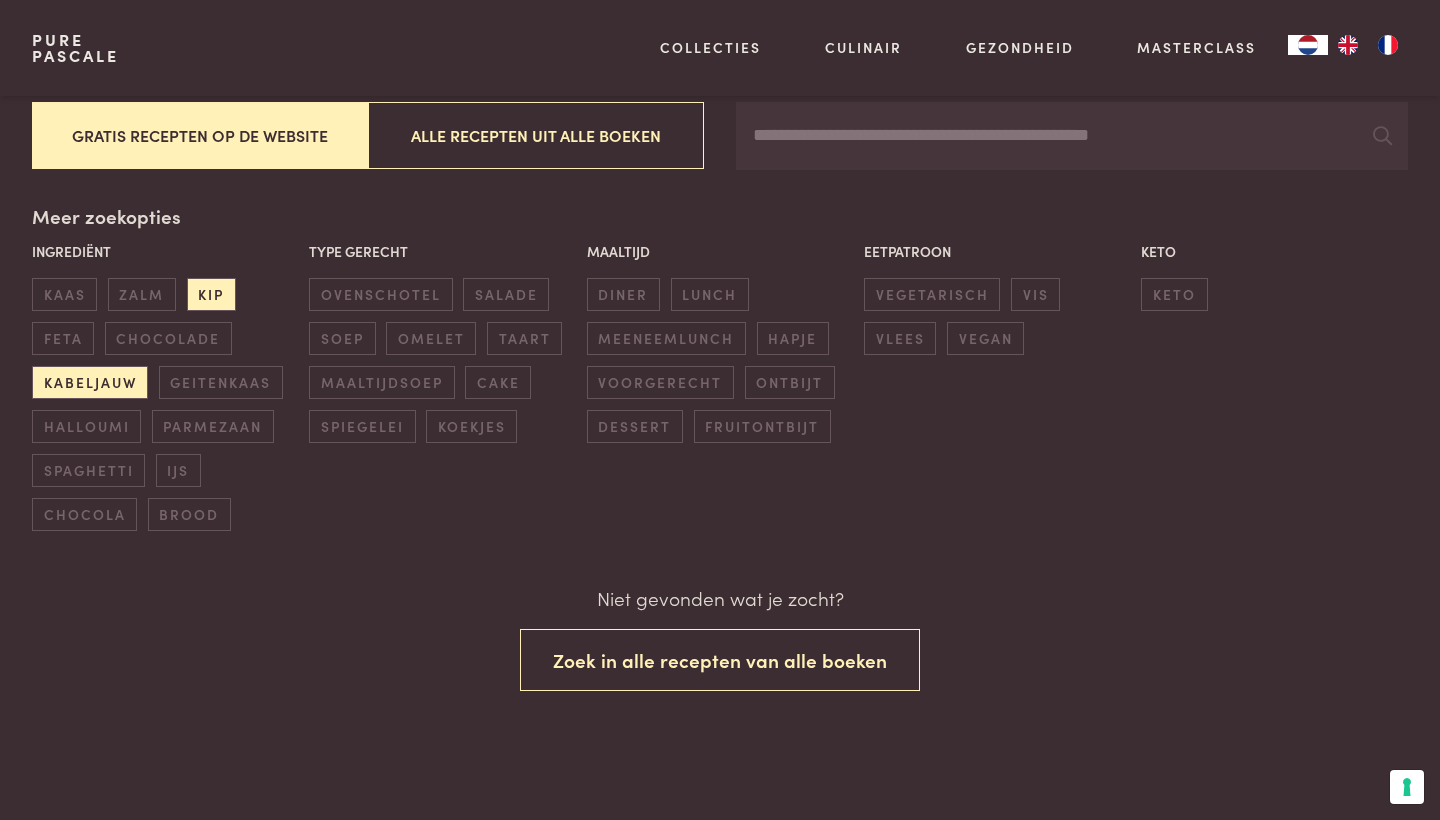 scroll, scrollTop: 392, scrollLeft: 0, axis: vertical 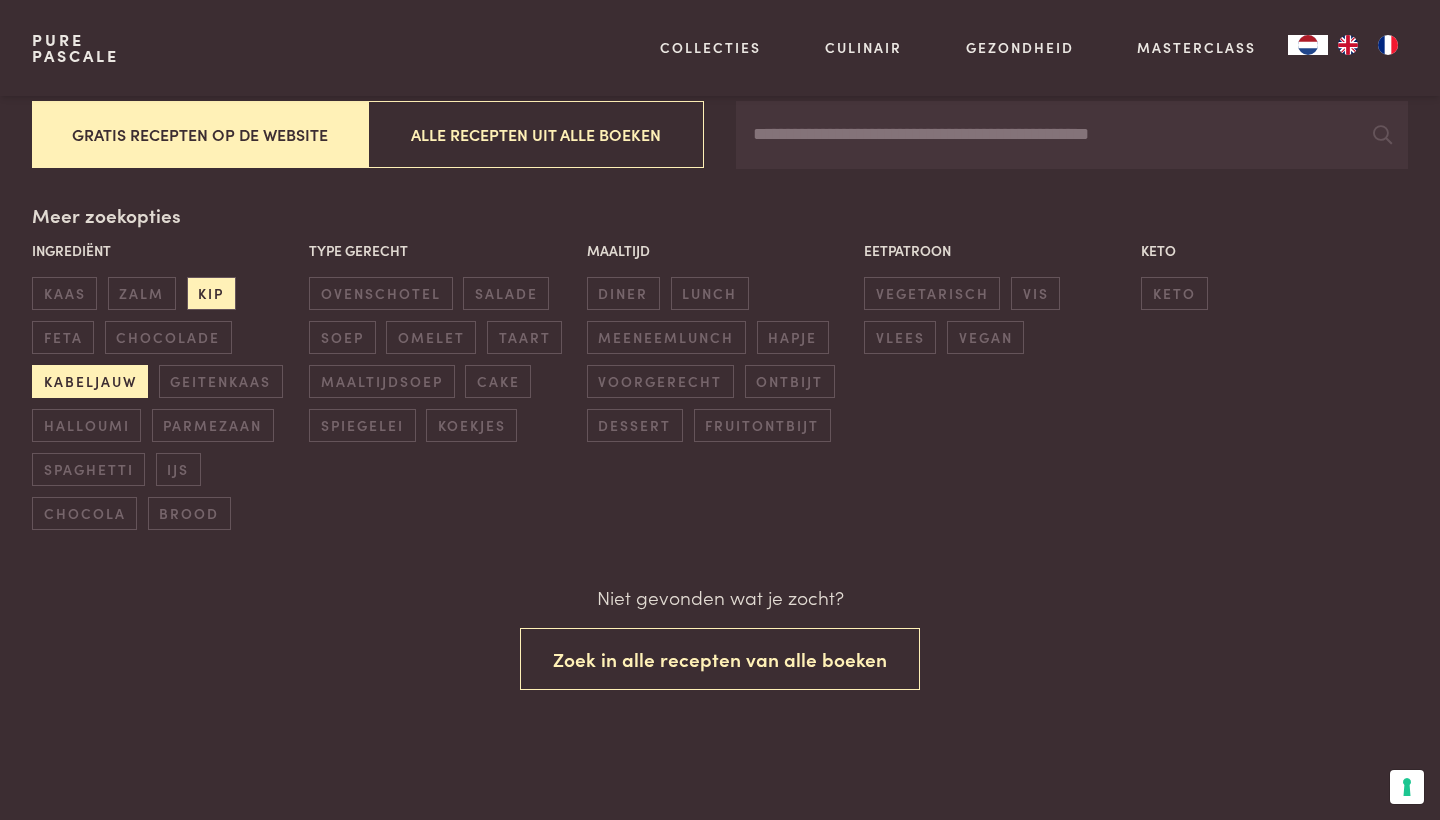 click on "kabeljauw" at bounding box center [90, 381] 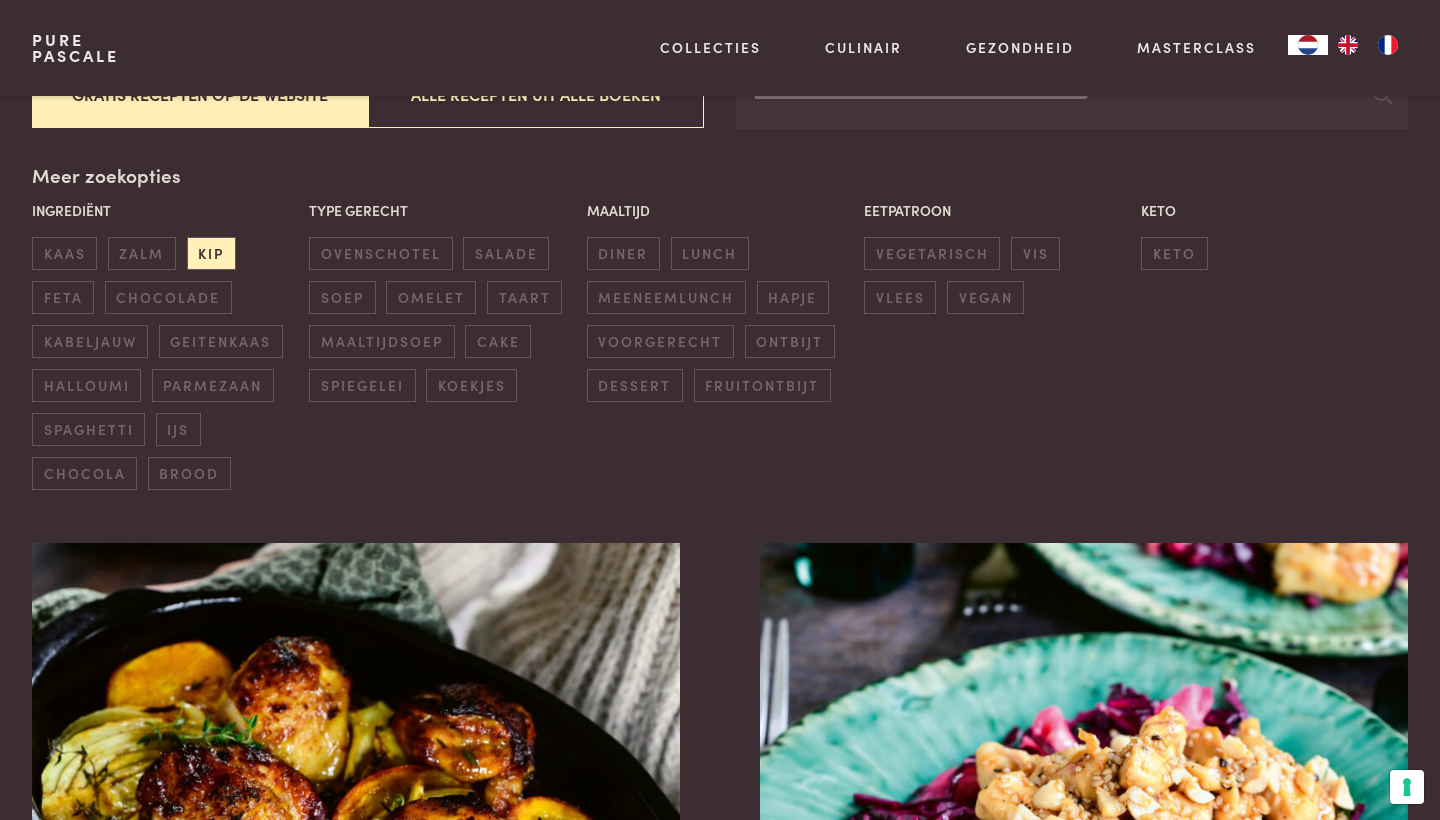 scroll, scrollTop: 377, scrollLeft: 0, axis: vertical 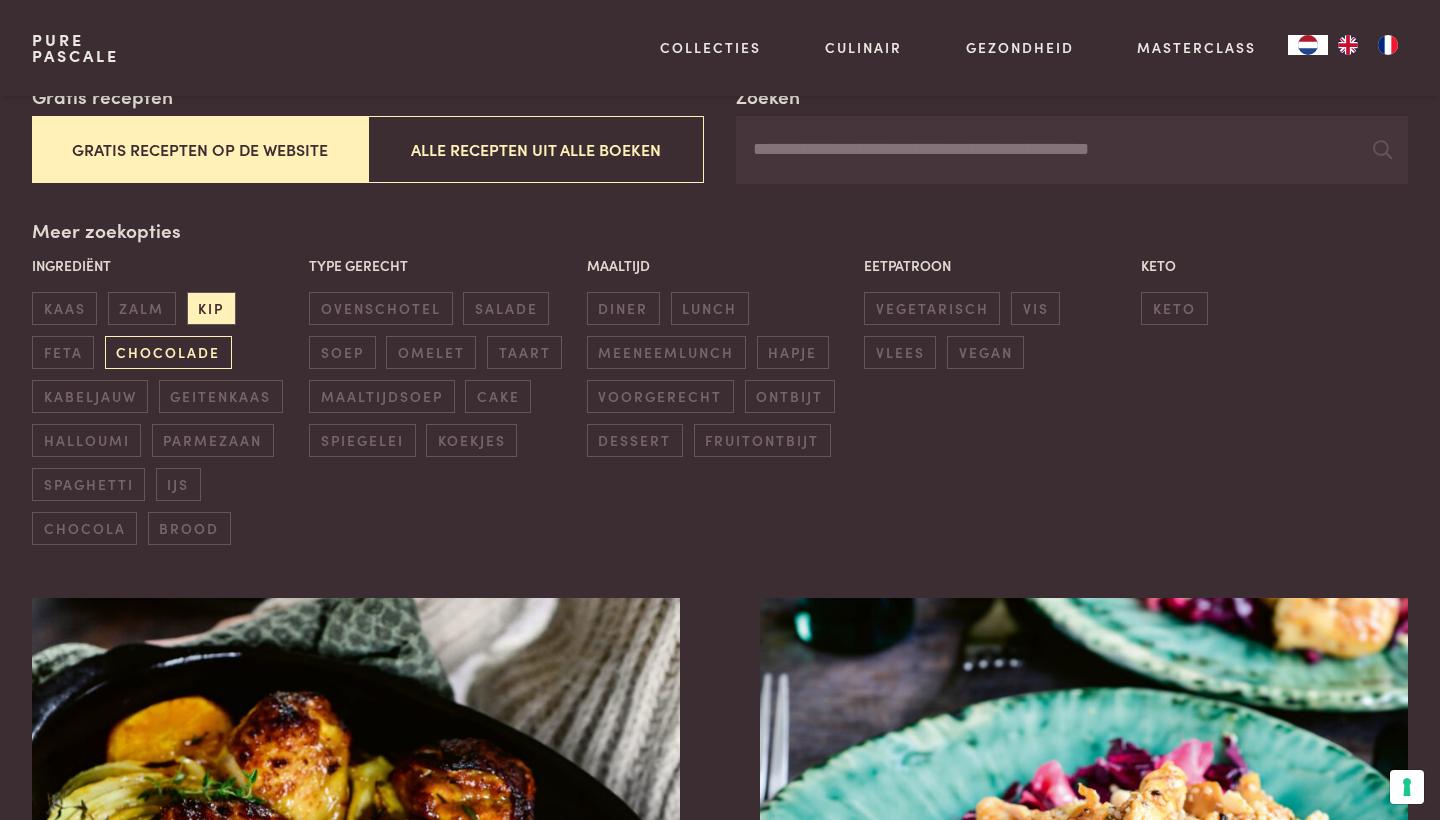 click on "chocolade" at bounding box center (168, 352) 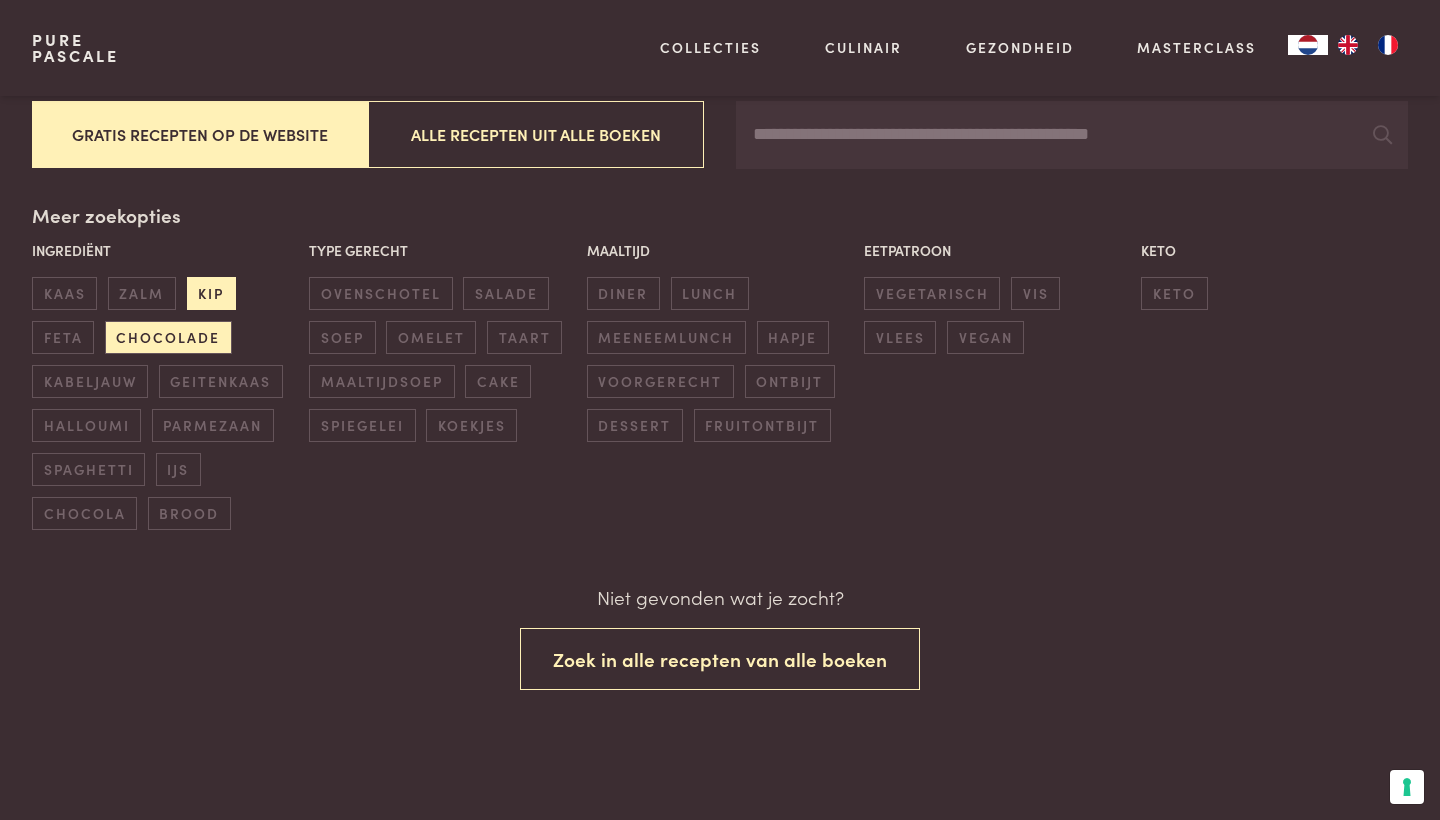 click on "kip" at bounding box center (211, 293) 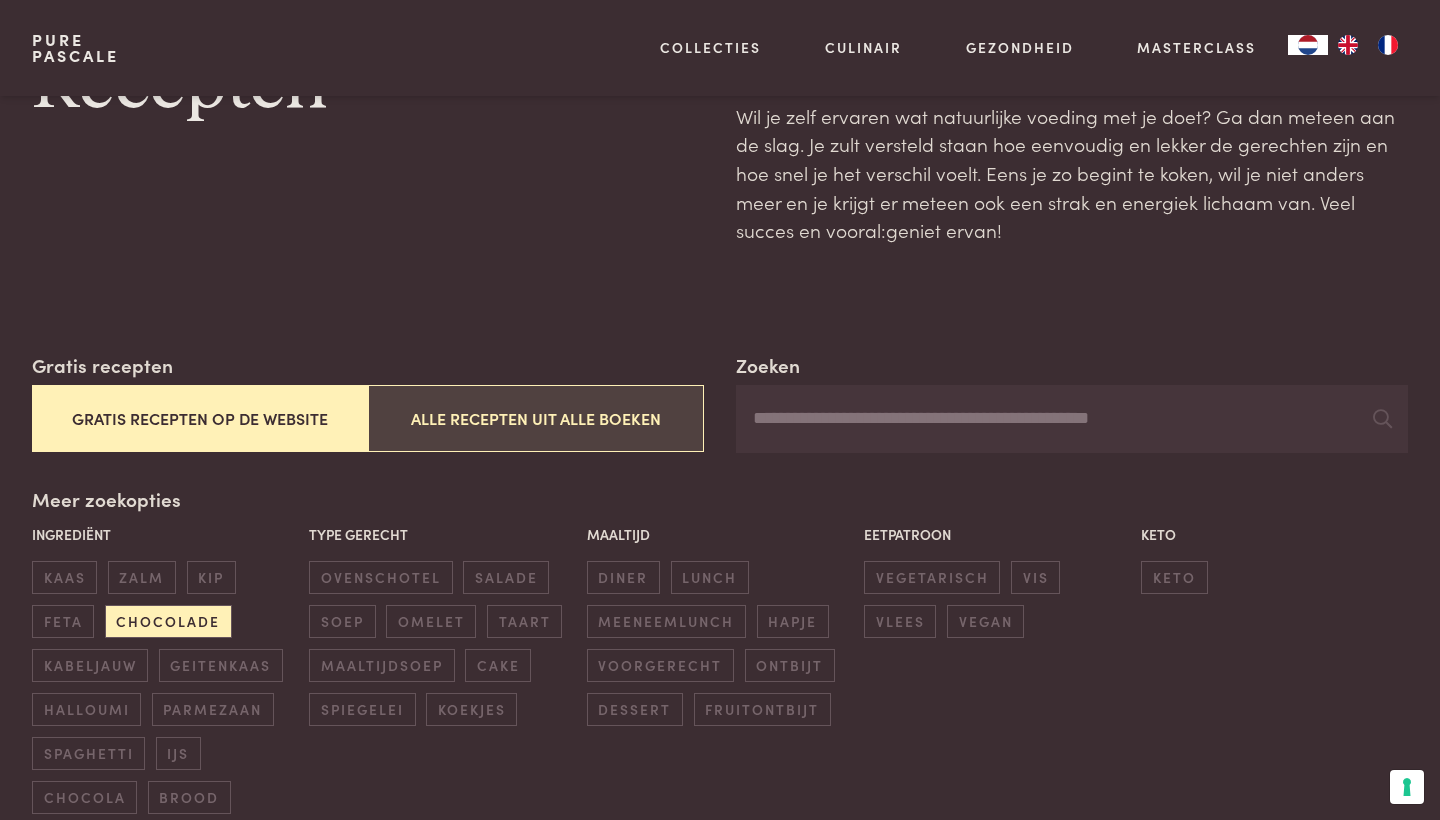 scroll, scrollTop: 110, scrollLeft: 0, axis: vertical 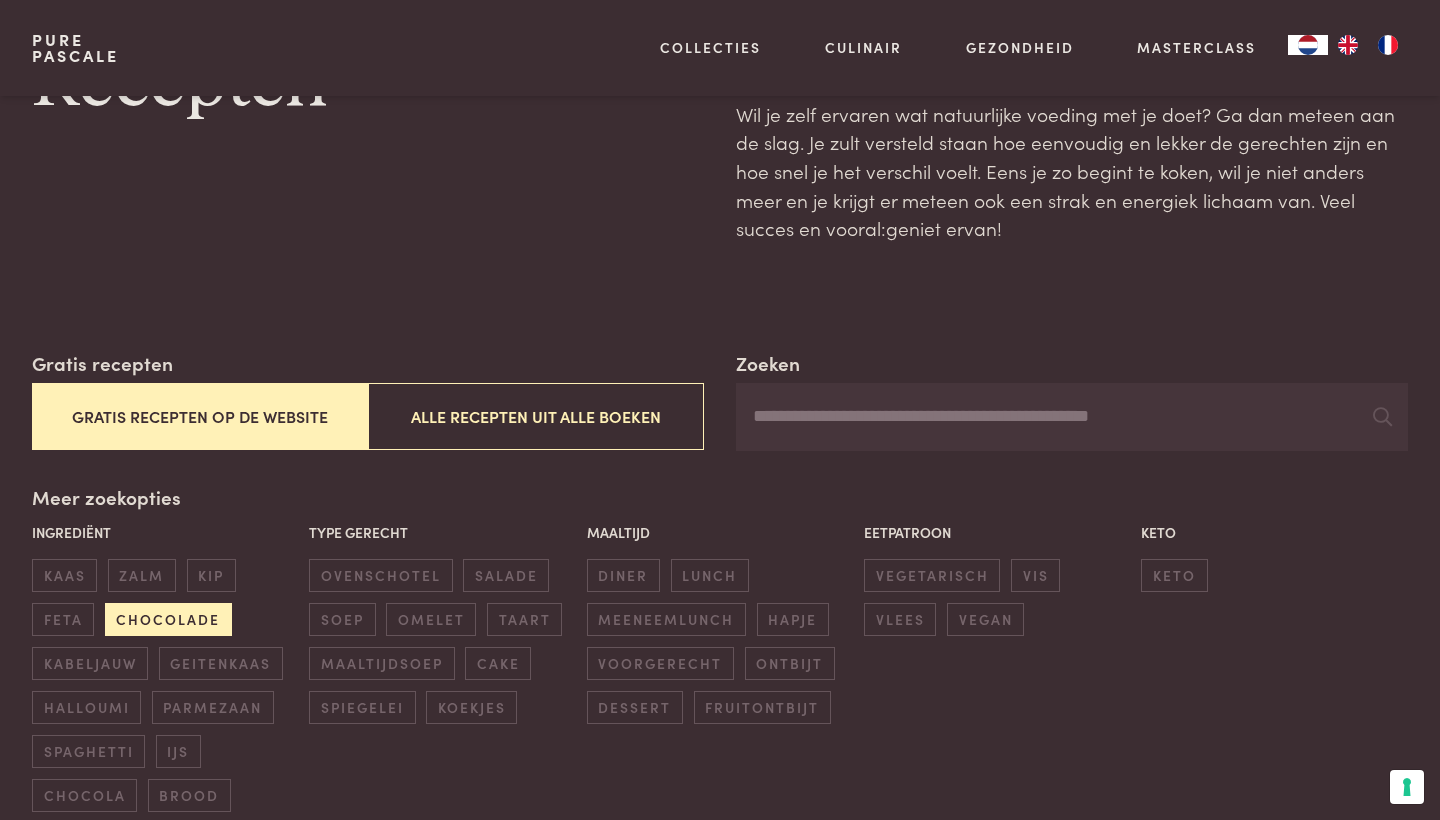 click on "chocolade" at bounding box center (168, 619) 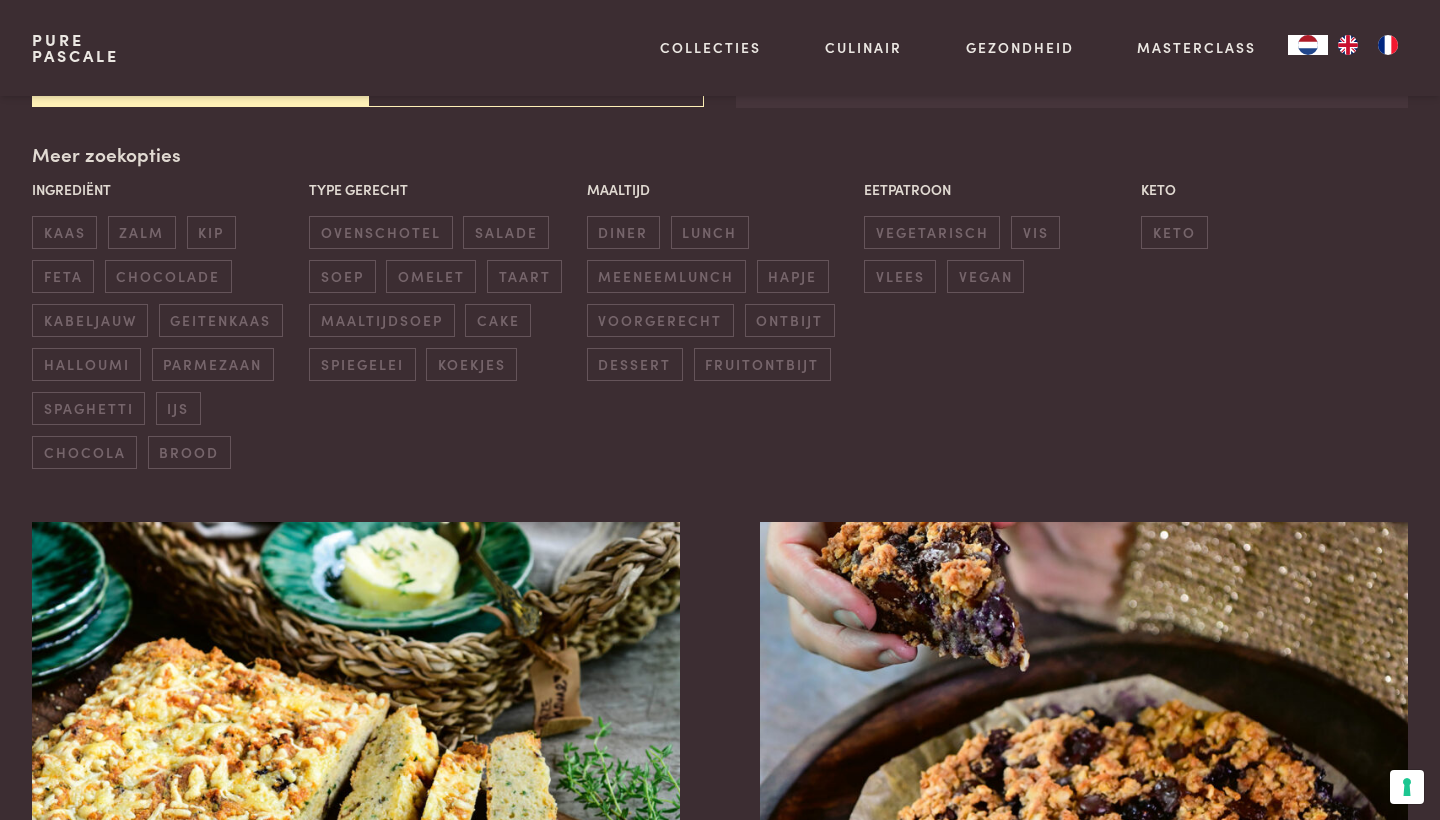 scroll, scrollTop: 455, scrollLeft: 0, axis: vertical 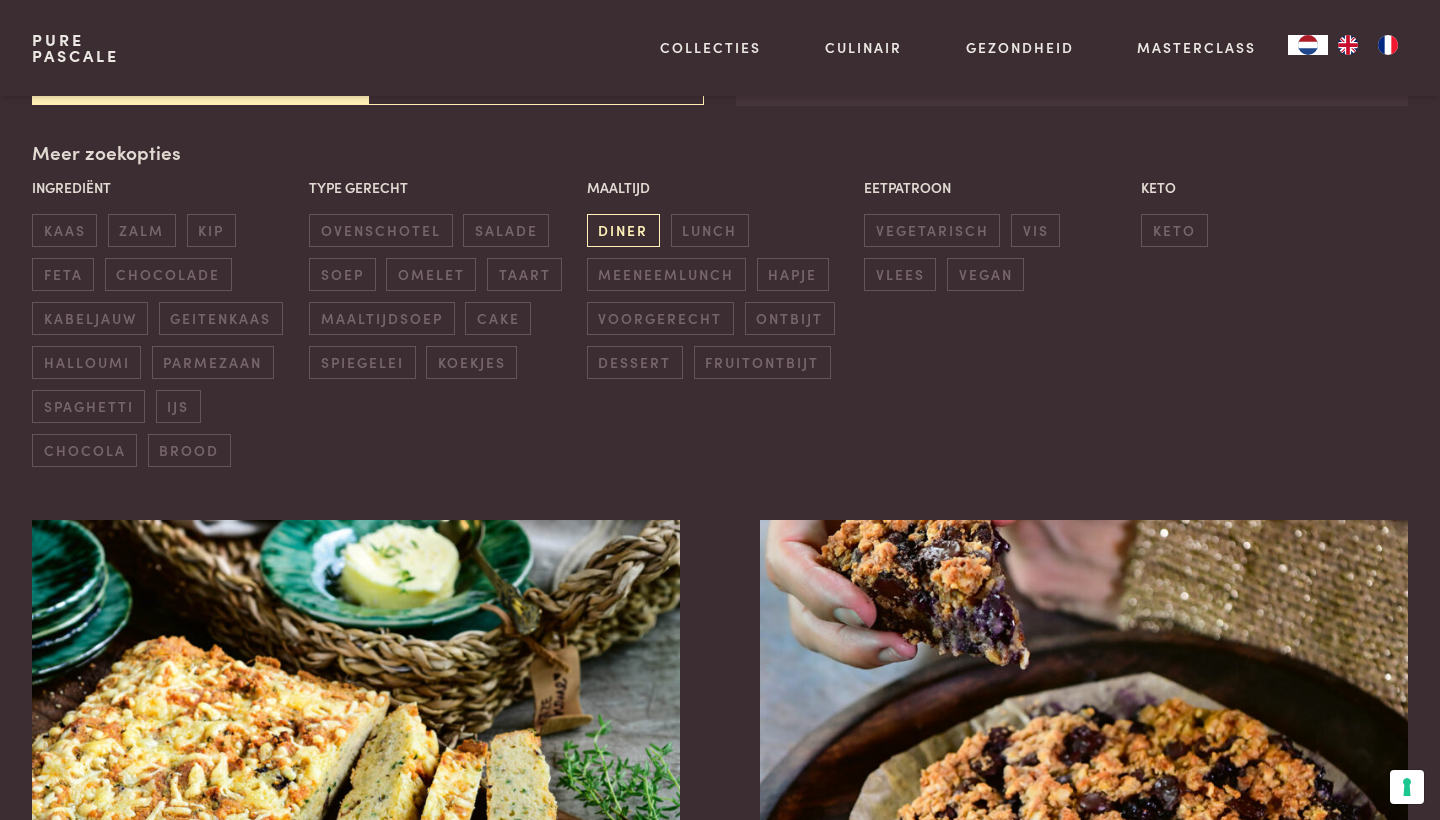 click on "diner" at bounding box center [623, 230] 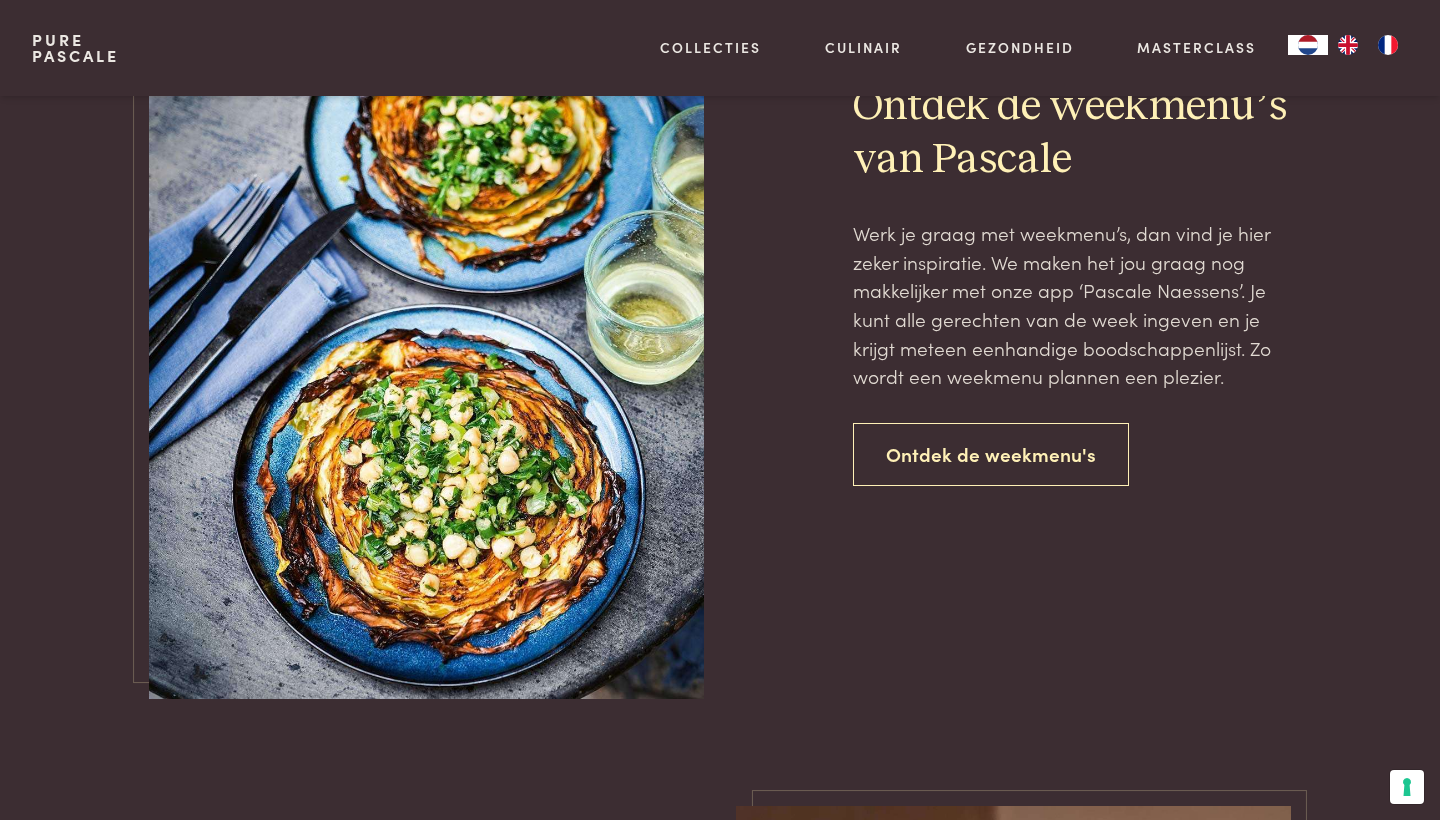 scroll, scrollTop: 4729, scrollLeft: 0, axis: vertical 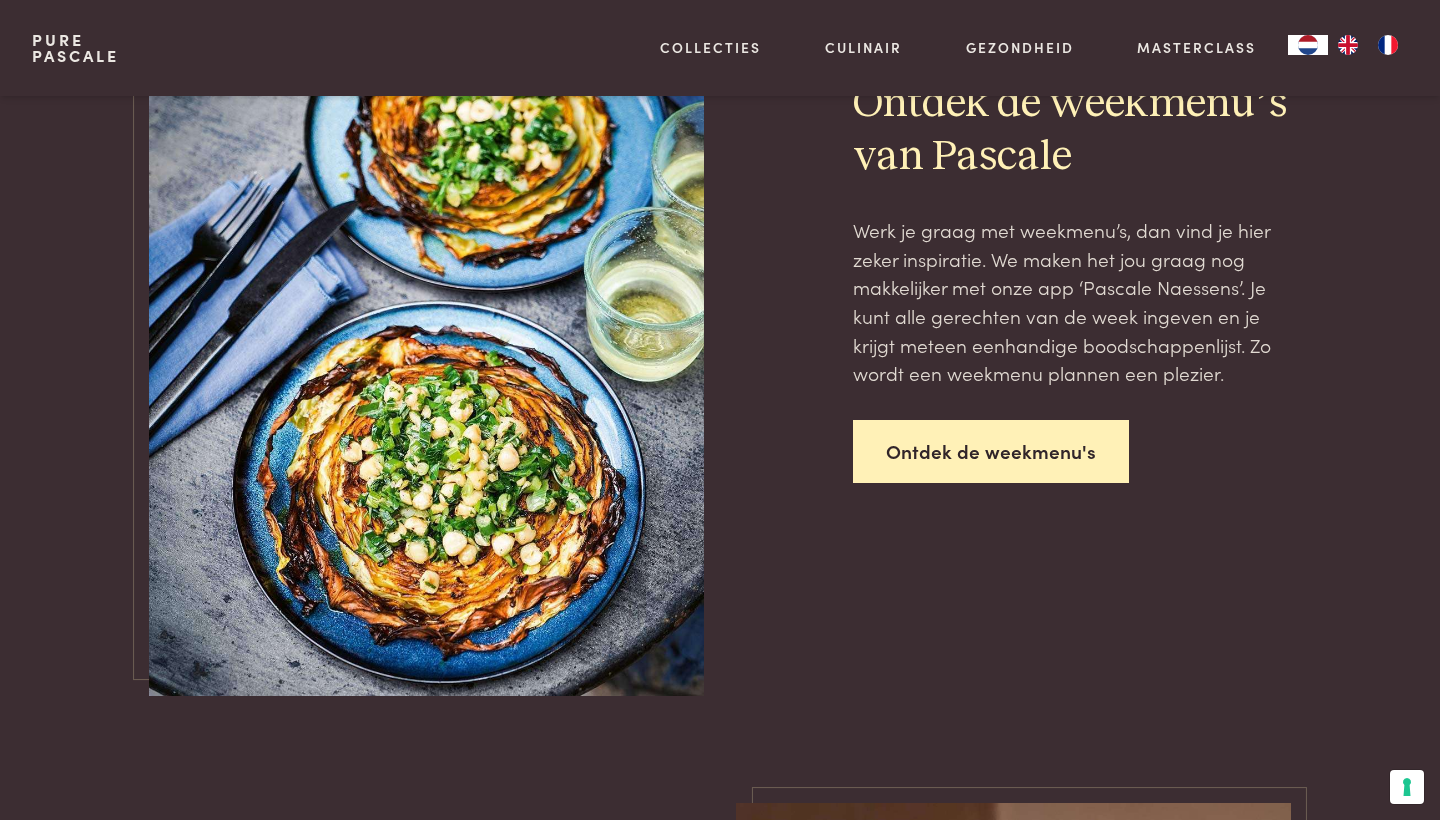 click on "Ontdek de weekmenu's" at bounding box center [991, 451] 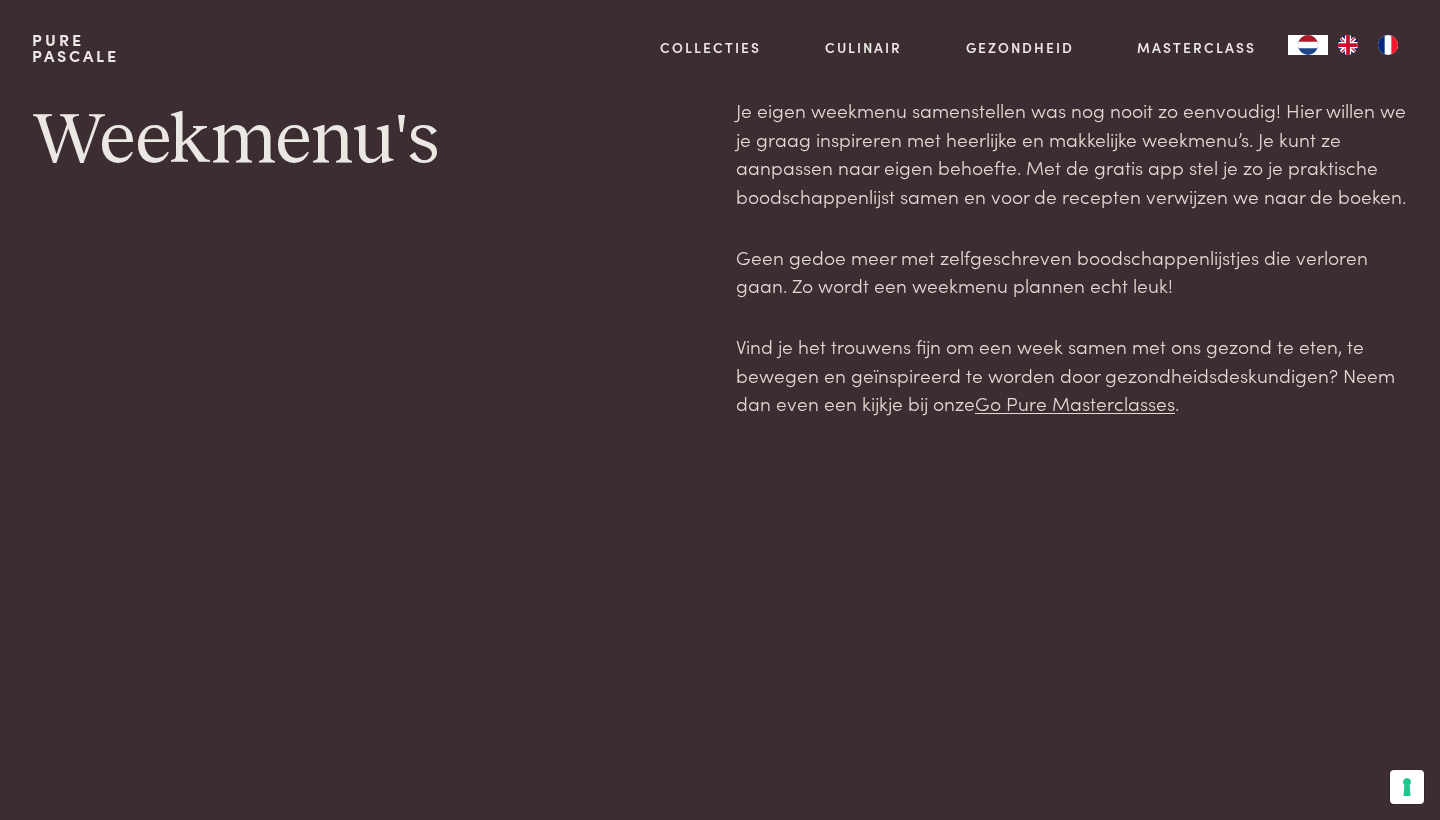 scroll, scrollTop: 0, scrollLeft: 0, axis: both 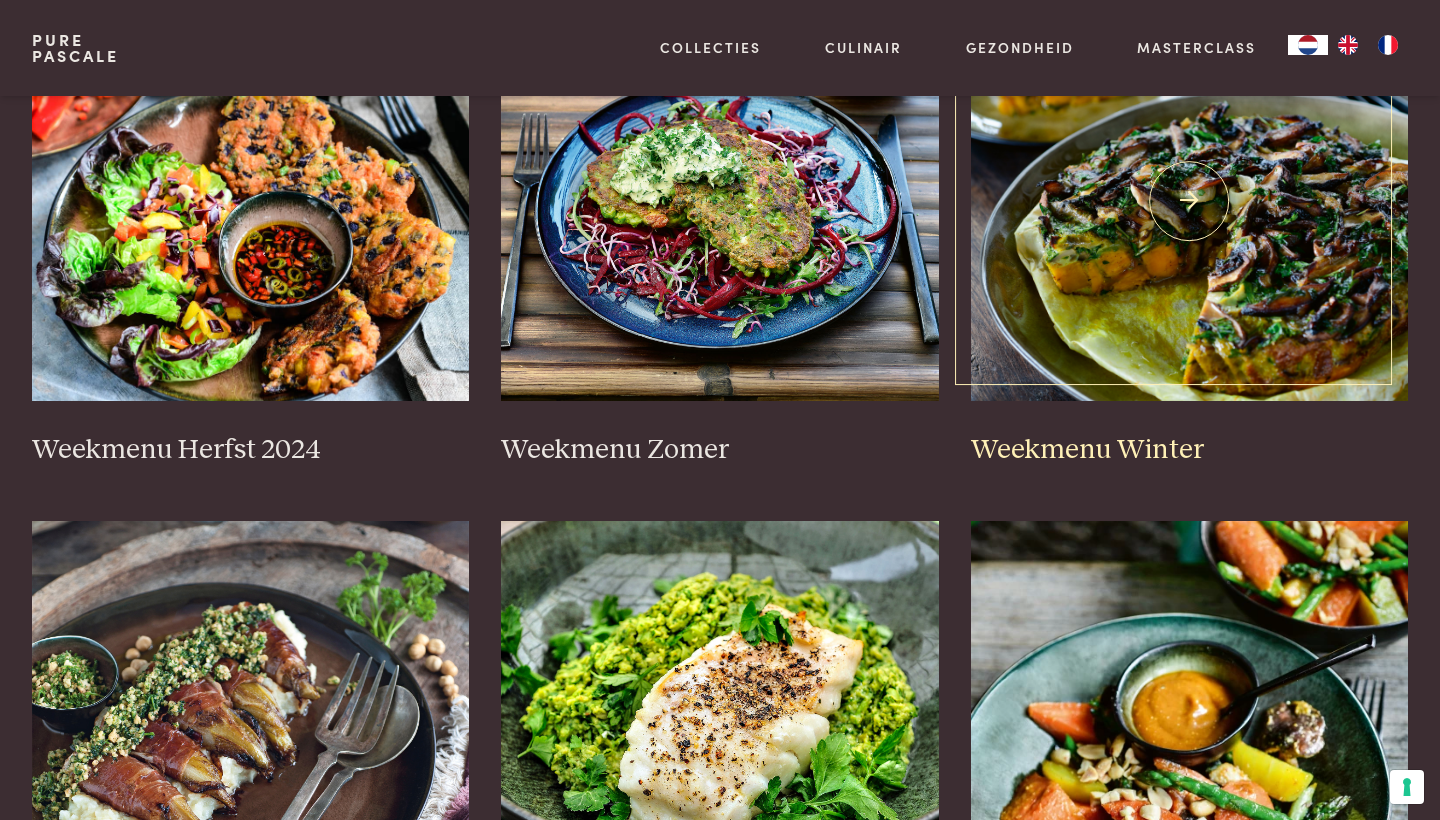 click at bounding box center (1190, 201) 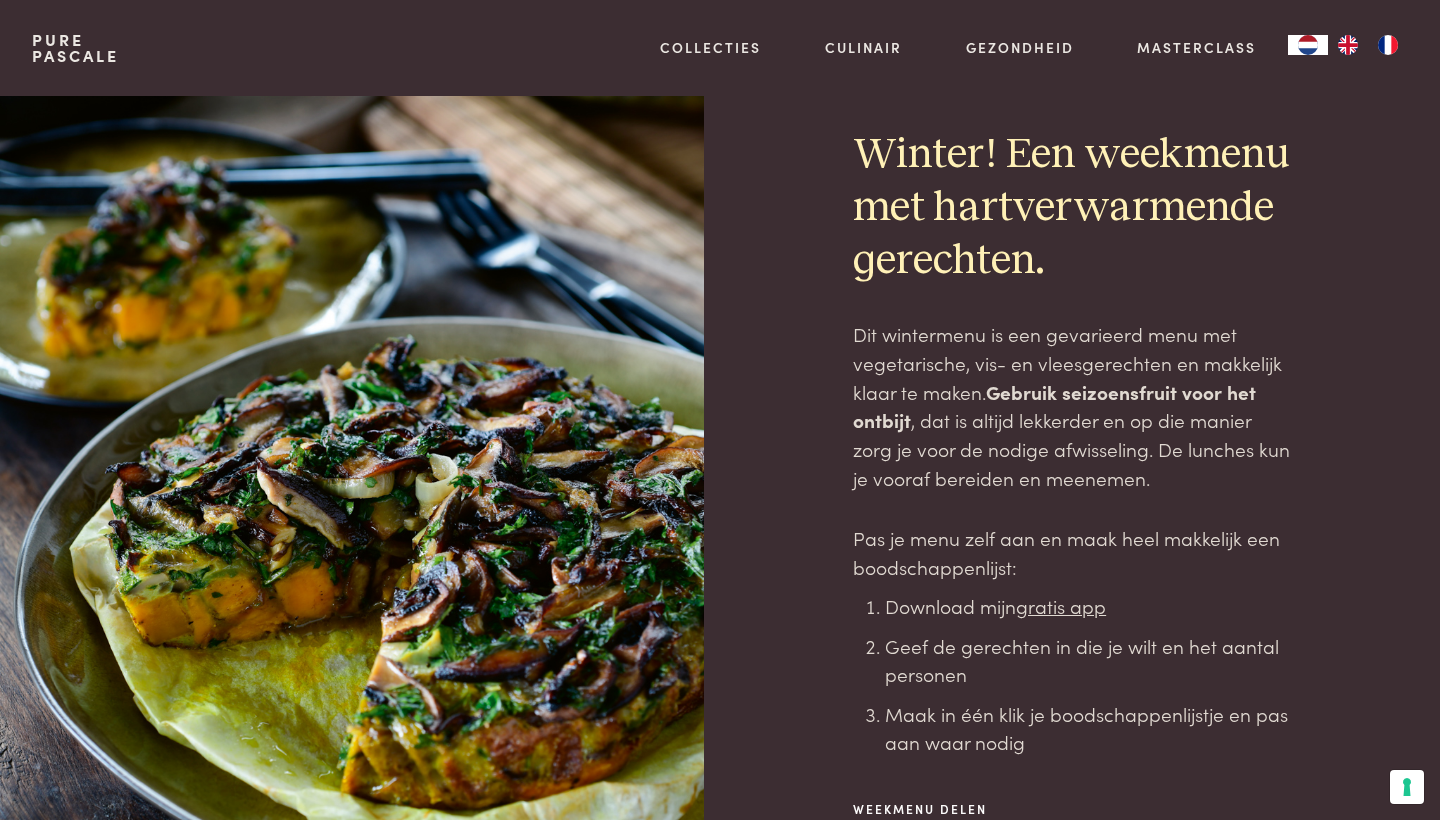 scroll, scrollTop: 43, scrollLeft: 0, axis: vertical 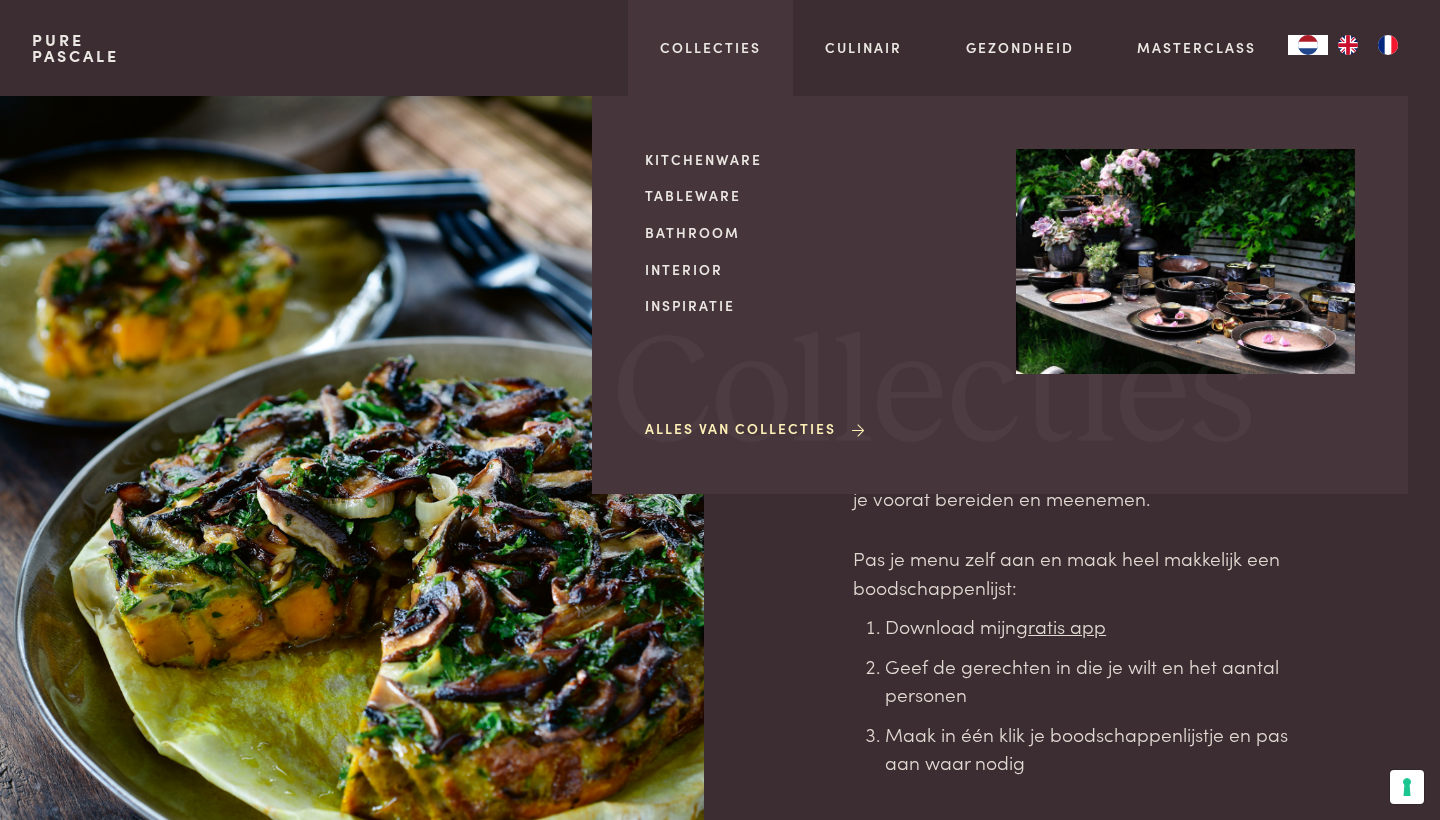 drag, startPoint x: 649, startPoint y: 164, endPoint x: 671, endPoint y: 6, distance: 159.52429 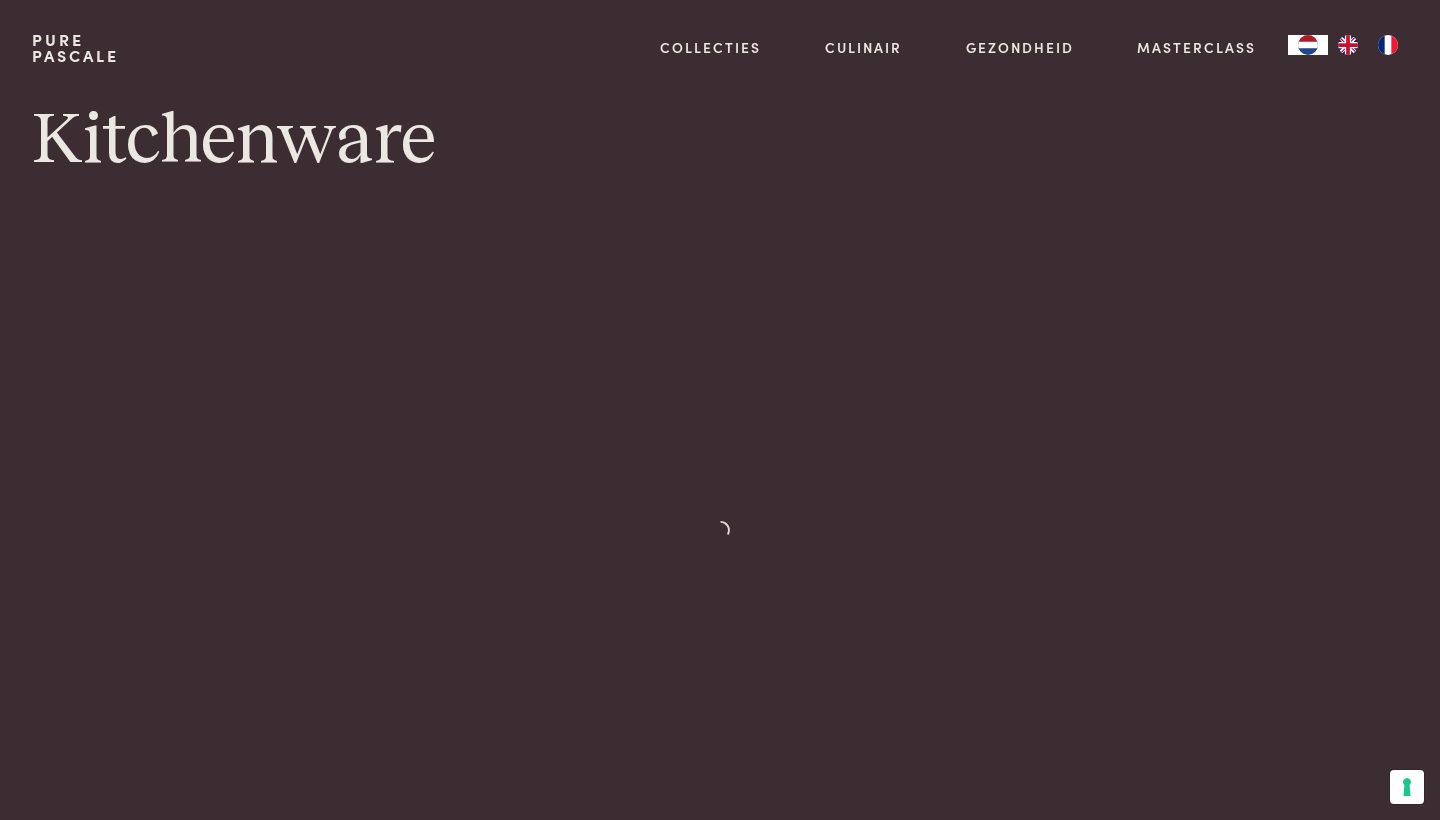 scroll, scrollTop: 0, scrollLeft: 0, axis: both 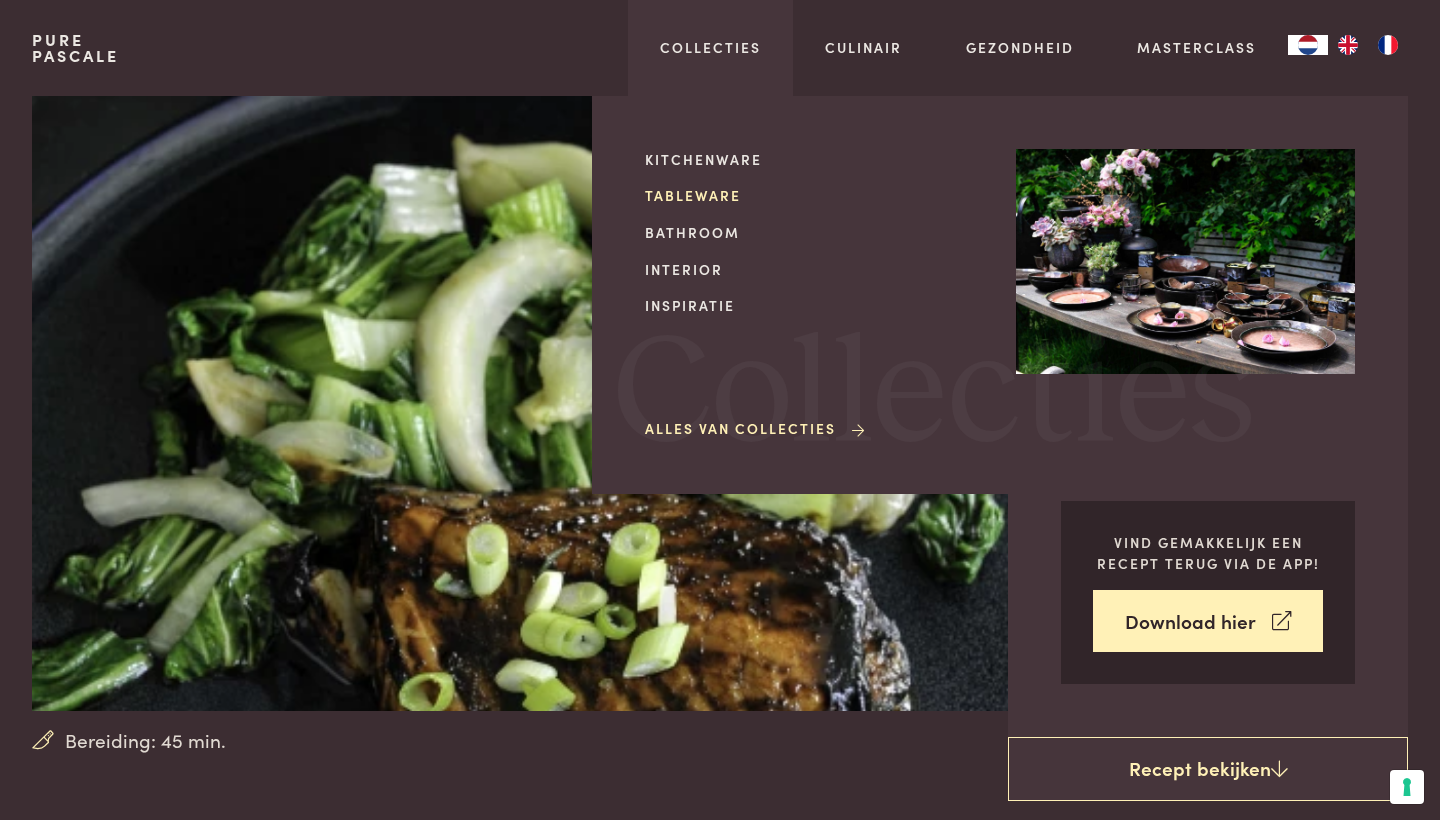 click on "Tableware" at bounding box center [814, 195] 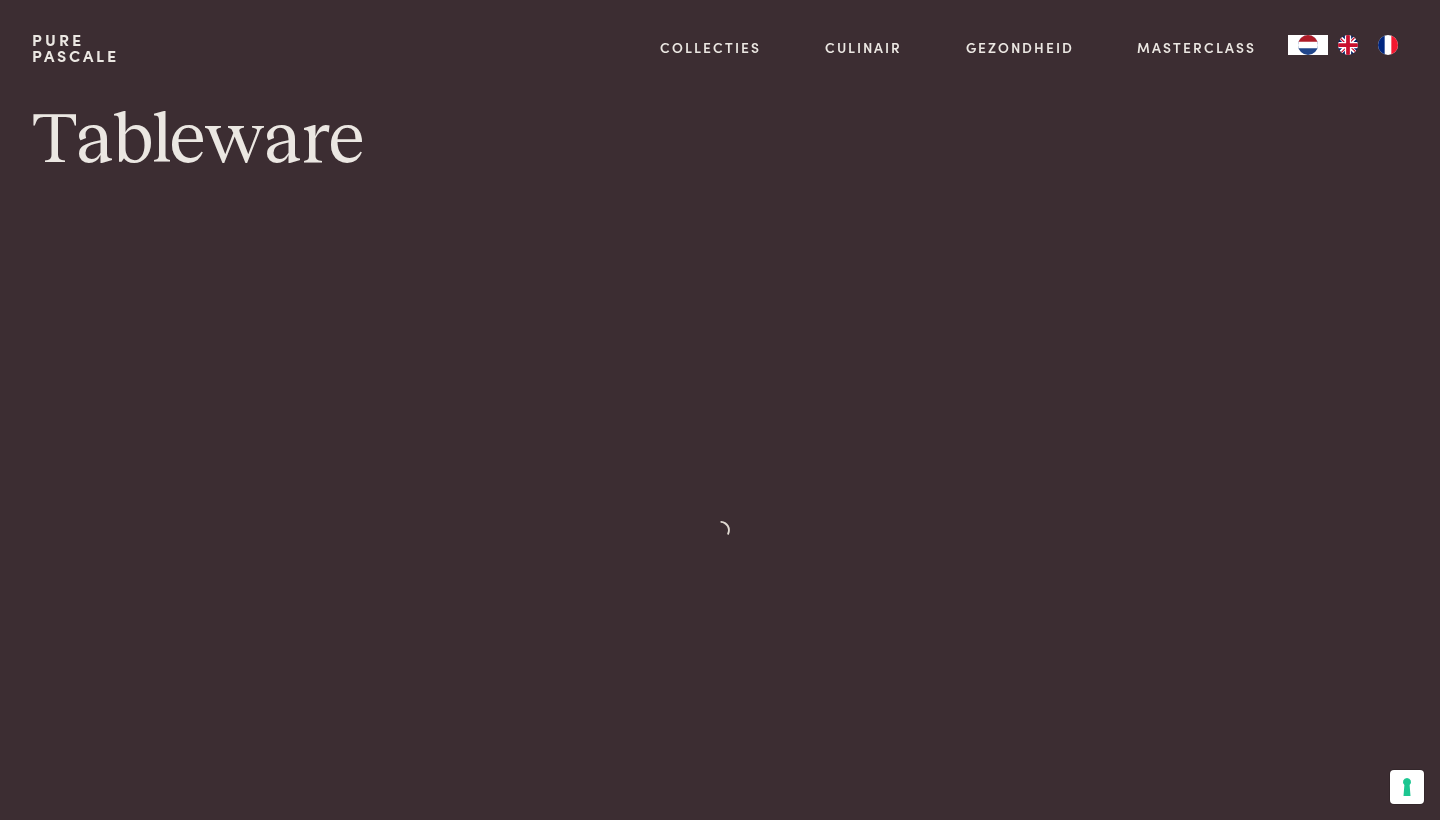 scroll, scrollTop: 0, scrollLeft: 0, axis: both 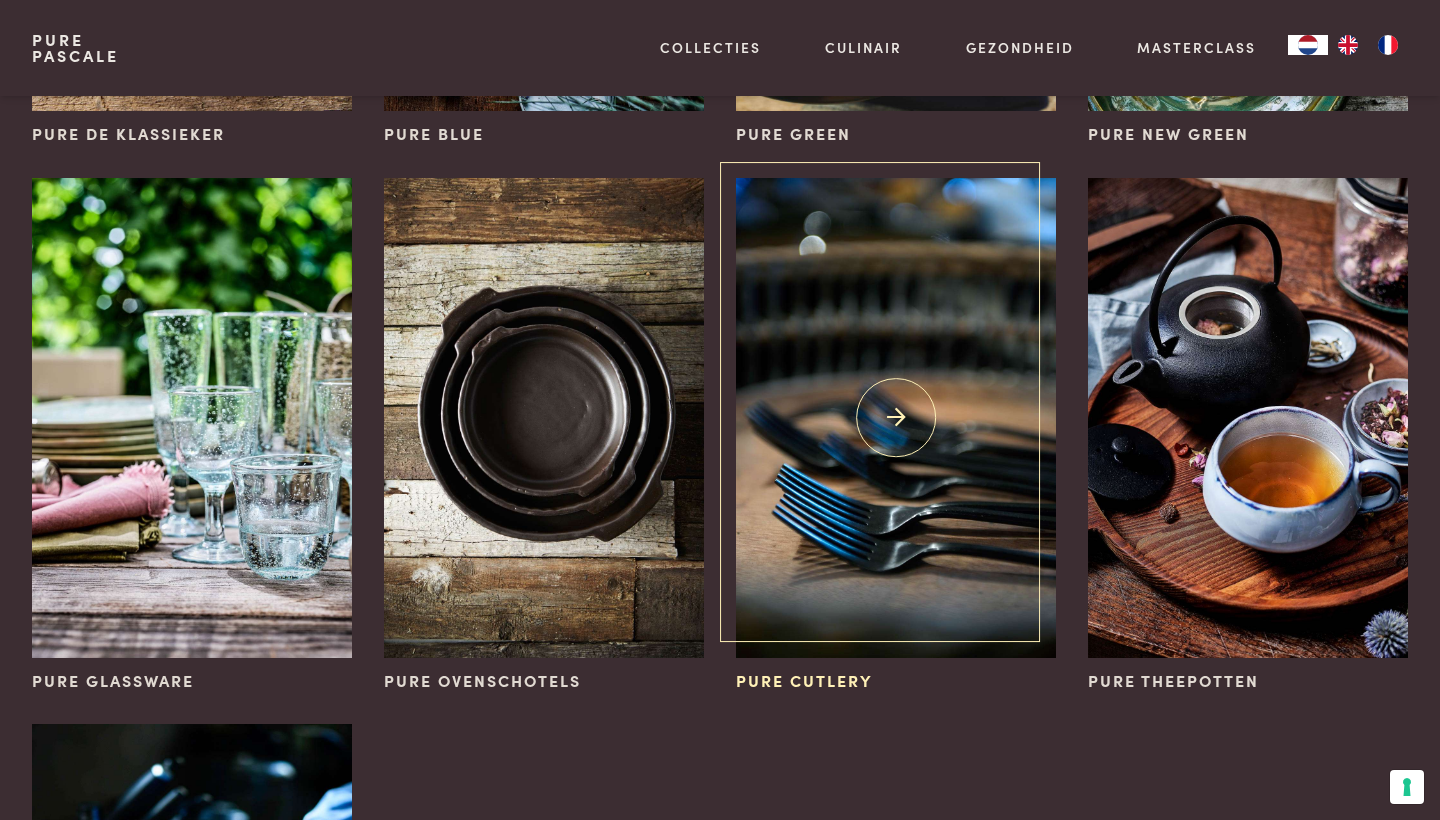 click at bounding box center [896, 418] 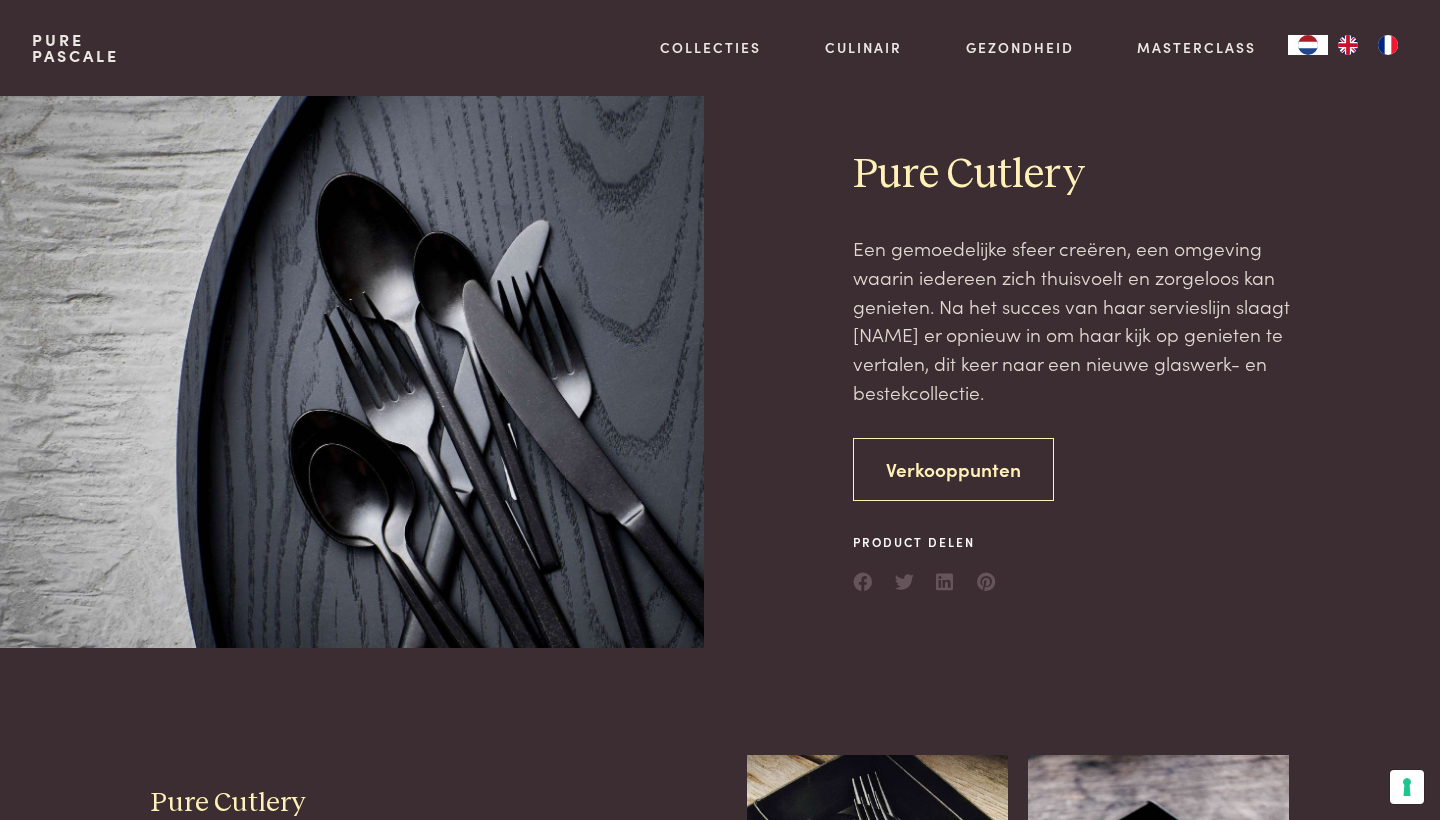 scroll, scrollTop: 0, scrollLeft: 0, axis: both 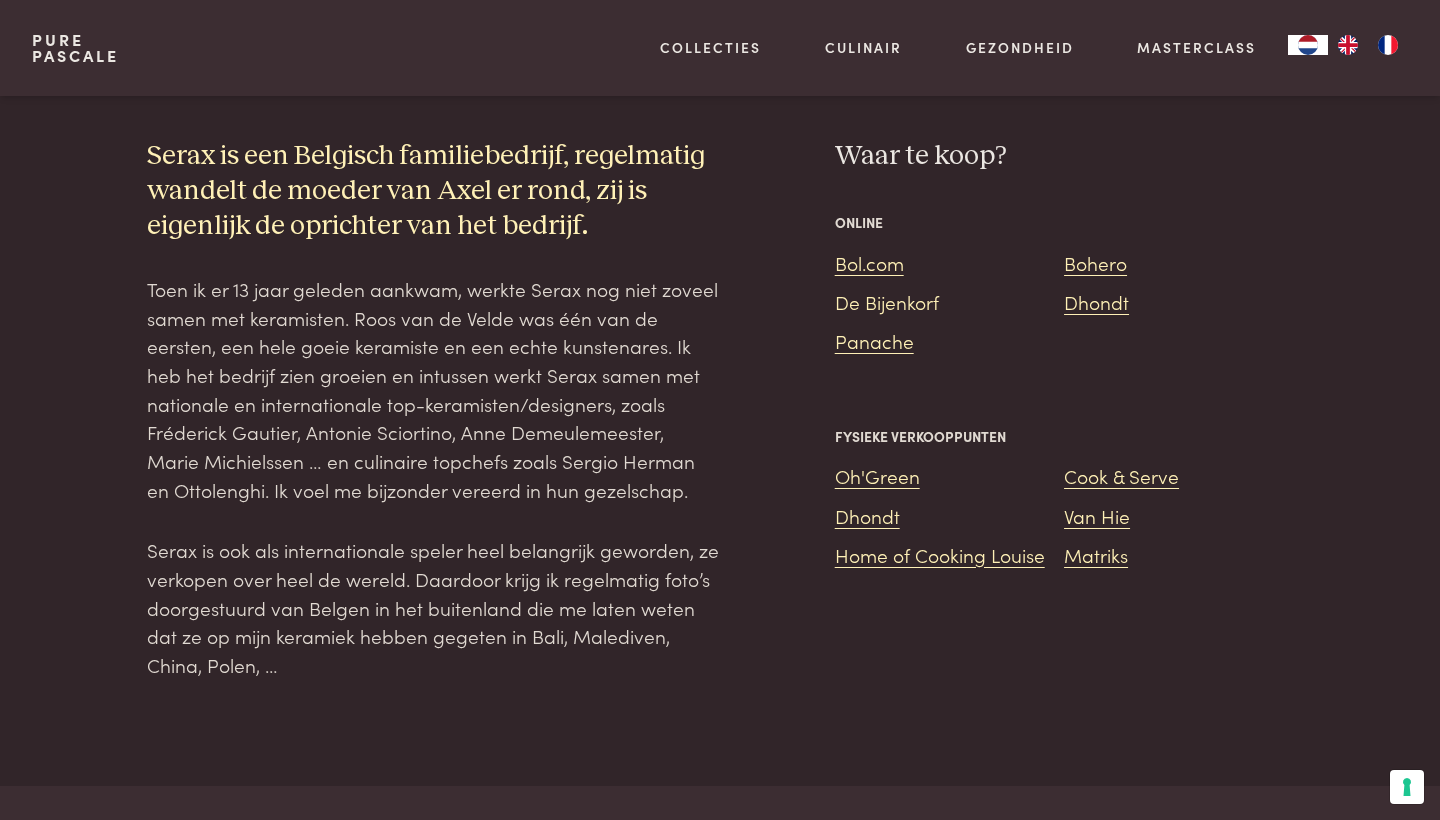 click on "De Bijenkorf" at bounding box center (887, 301) 